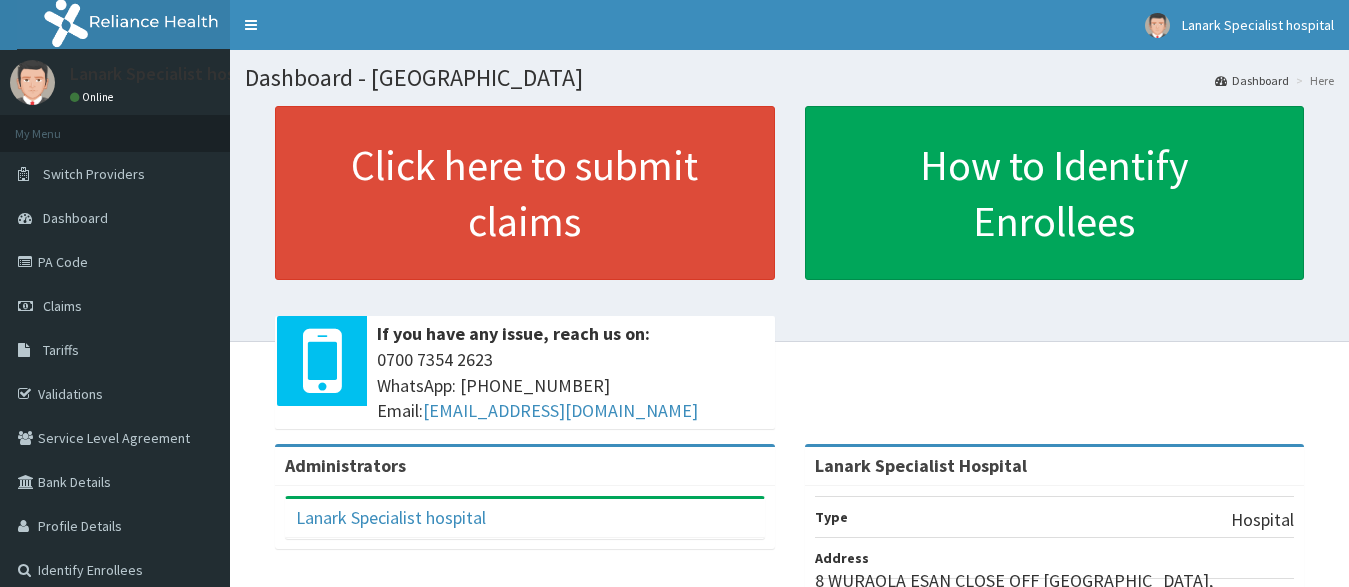 scroll, scrollTop: 0, scrollLeft: 0, axis: both 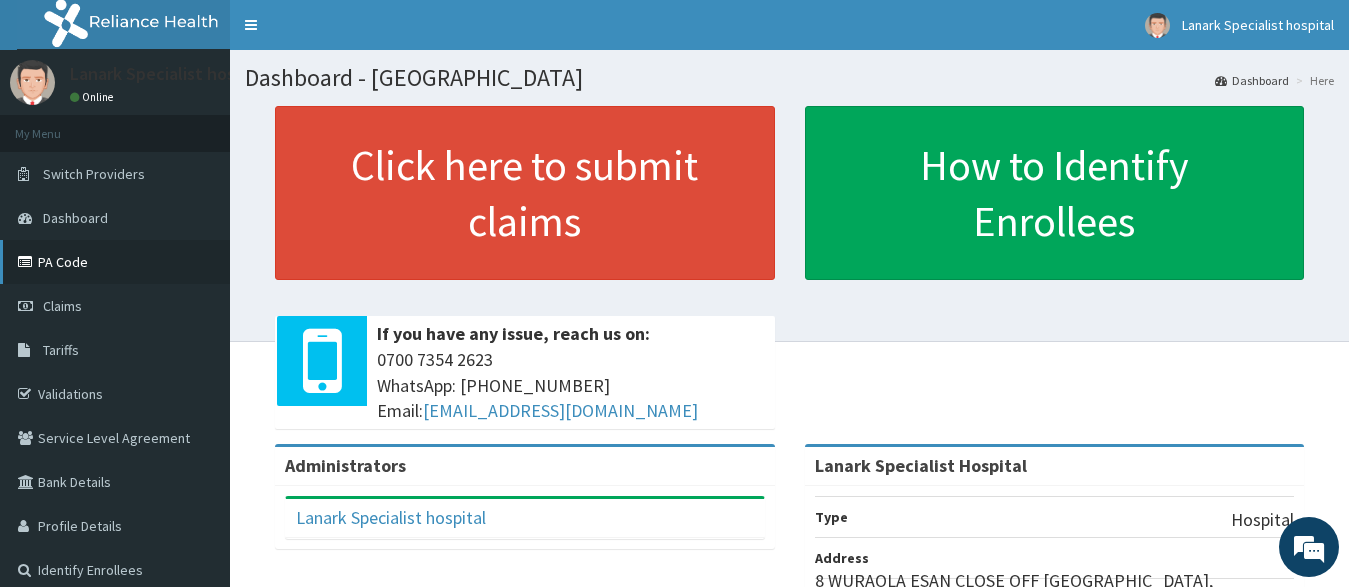click on "PA Code" at bounding box center (115, 262) 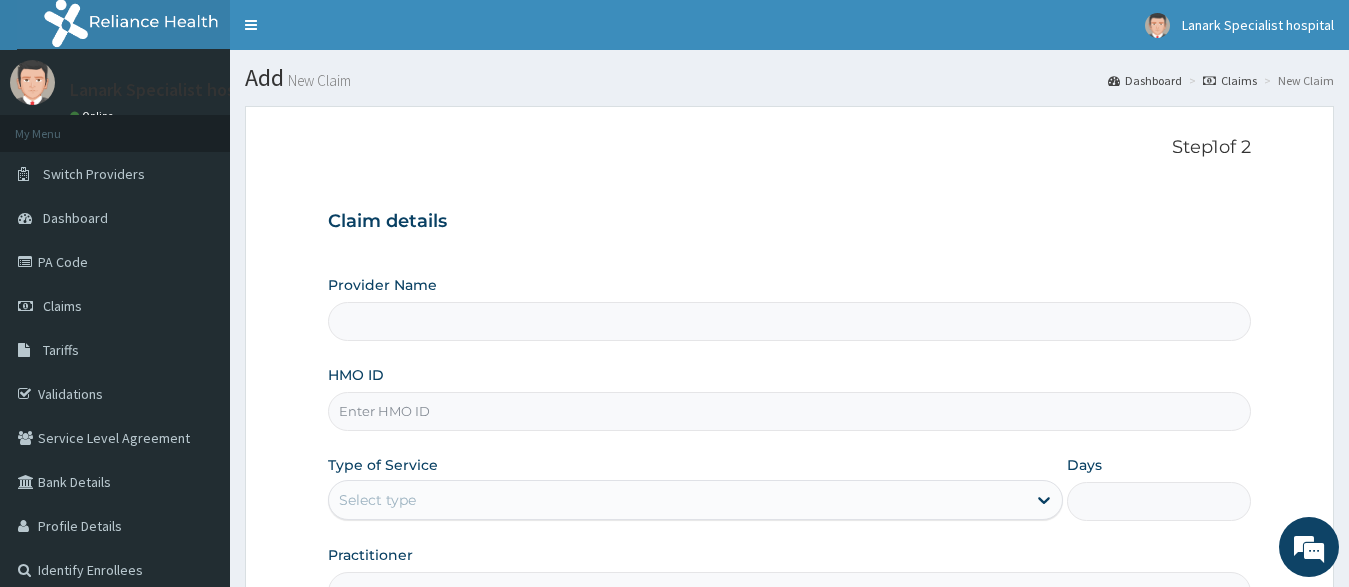 click on "Provider Name" at bounding box center [790, 321] 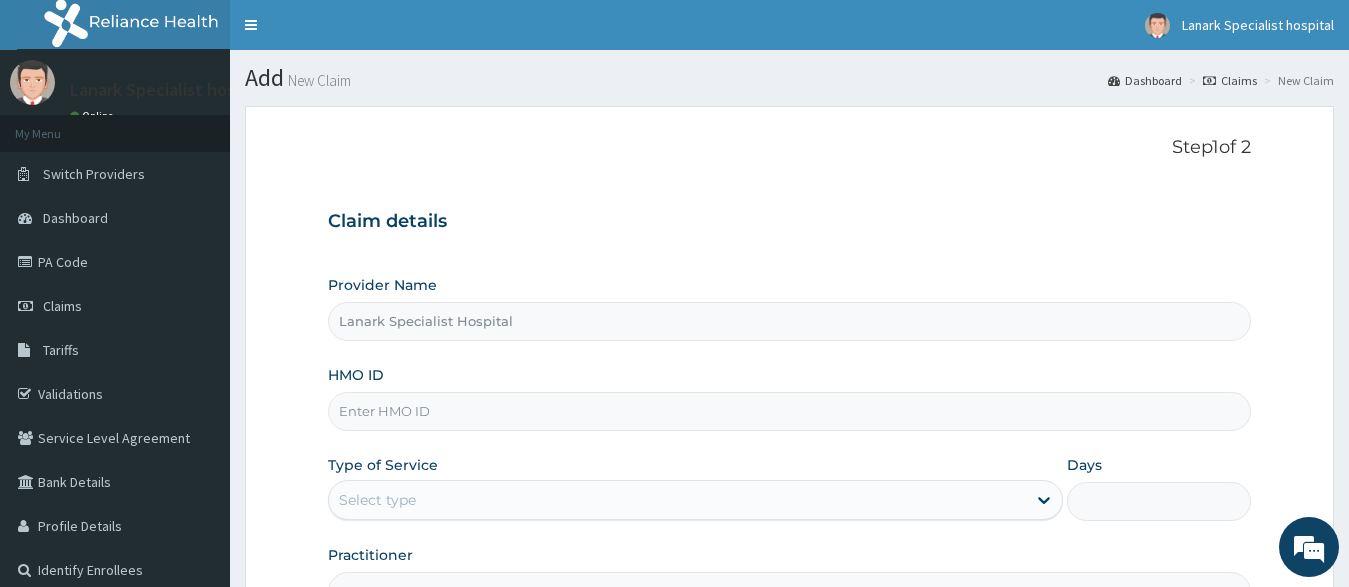 click on "HMO ID" at bounding box center (790, 411) 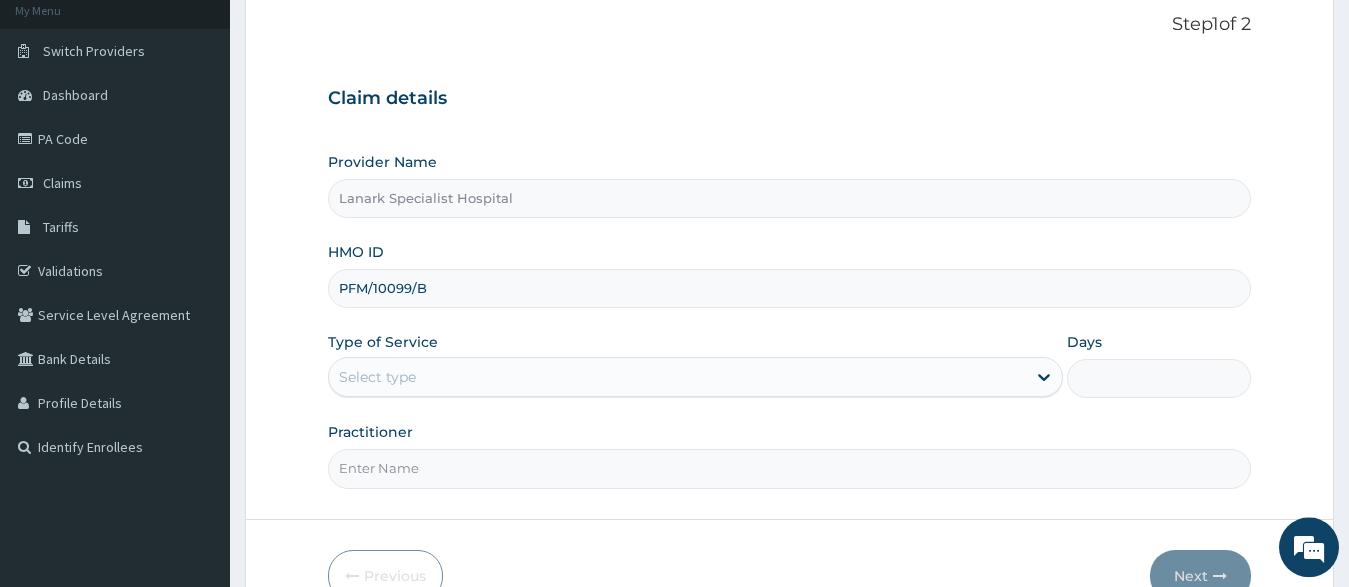 scroll, scrollTop: 204, scrollLeft: 0, axis: vertical 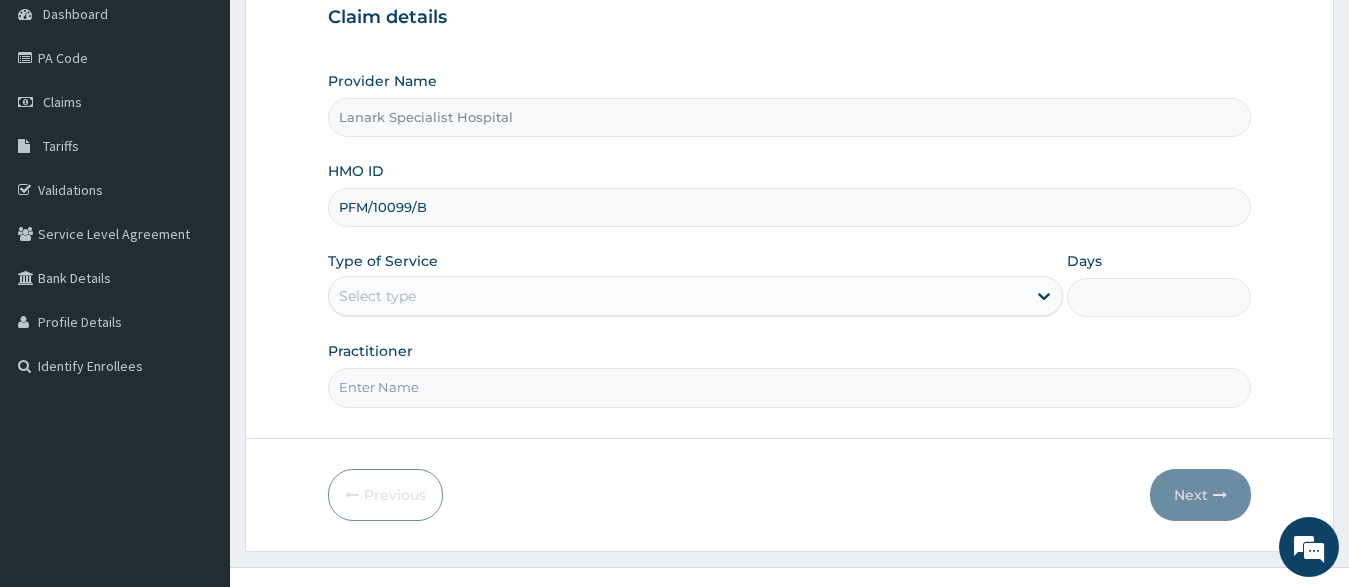 type on "PFM/10099/B" 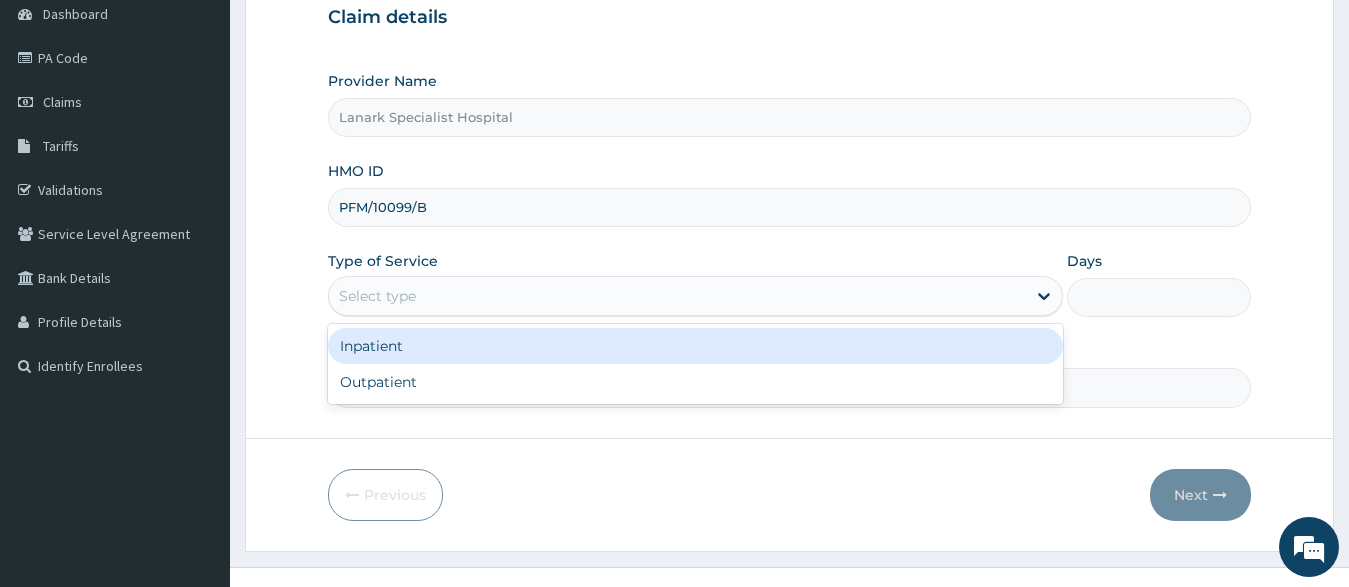 drag, startPoint x: 411, startPoint y: 300, endPoint x: 409, endPoint y: 349, distance: 49.0408 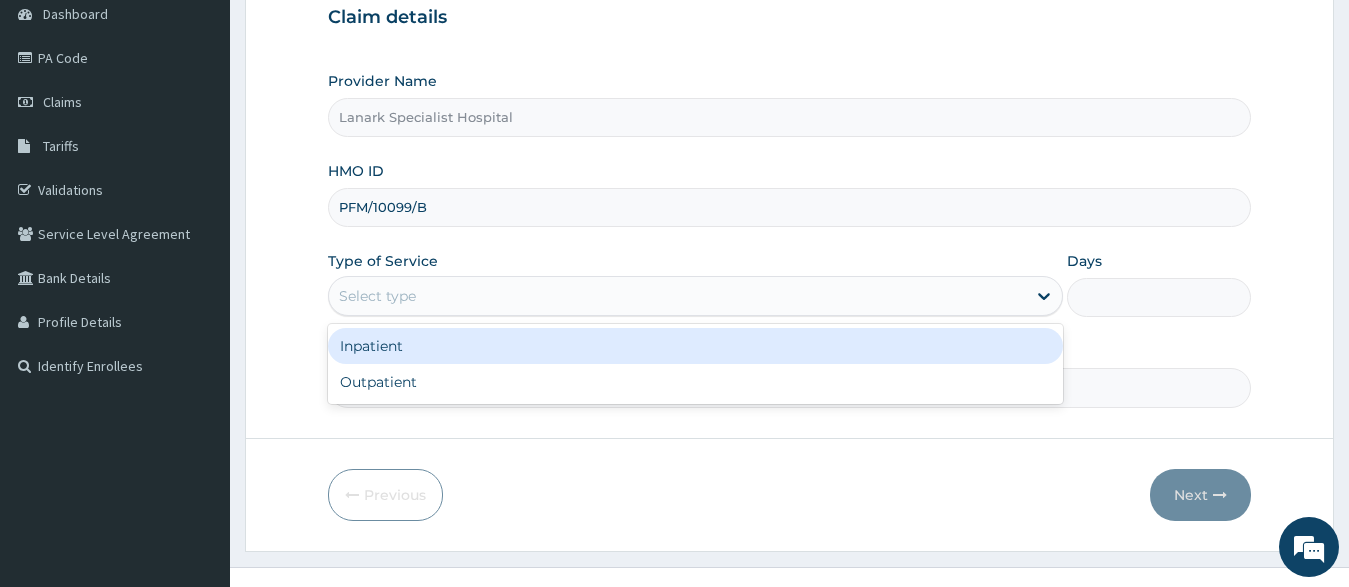 click on "Select type" at bounding box center [696, 296] 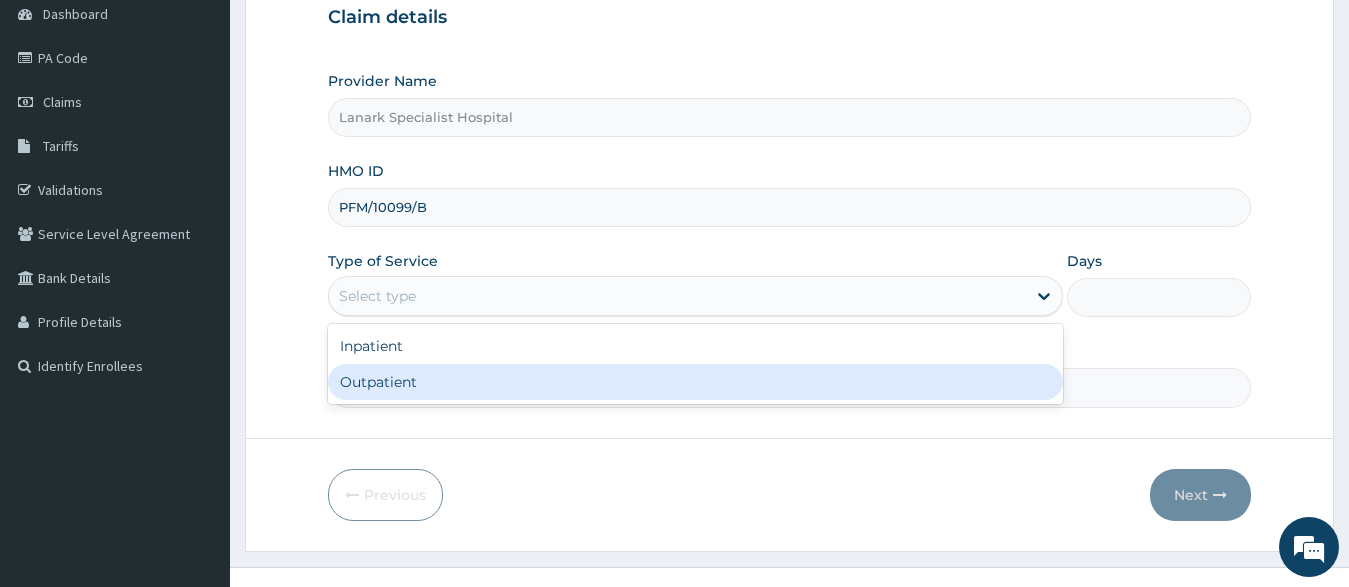 click on "Outpatient" at bounding box center (696, 382) 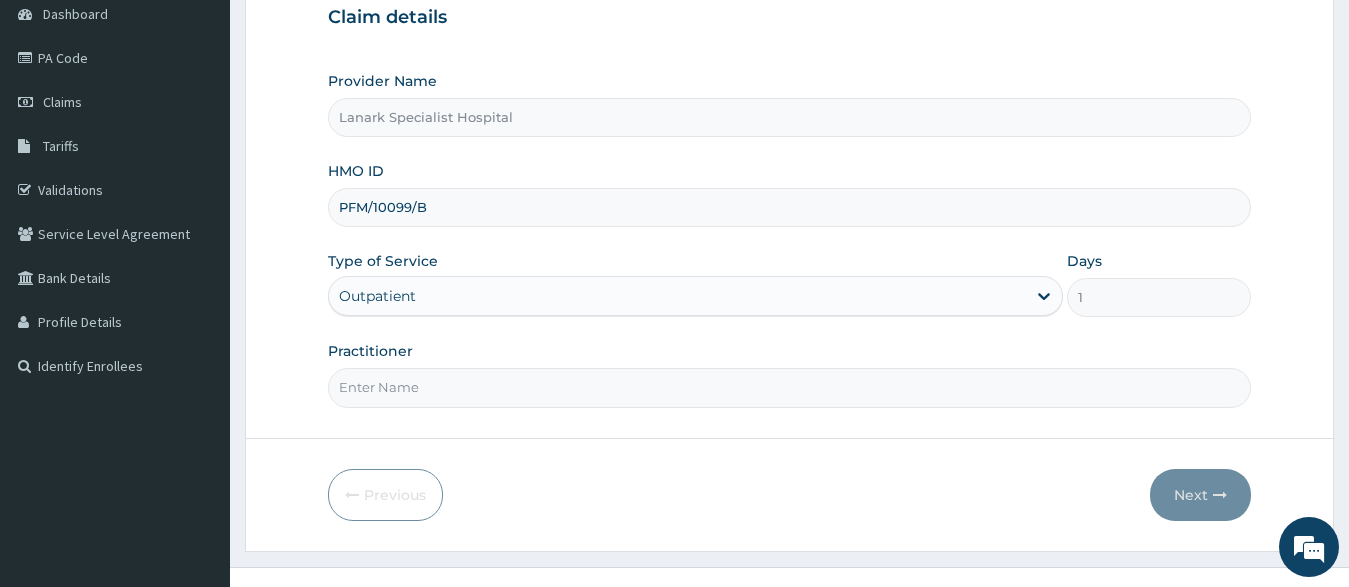 click on "Practitioner" at bounding box center [790, 387] 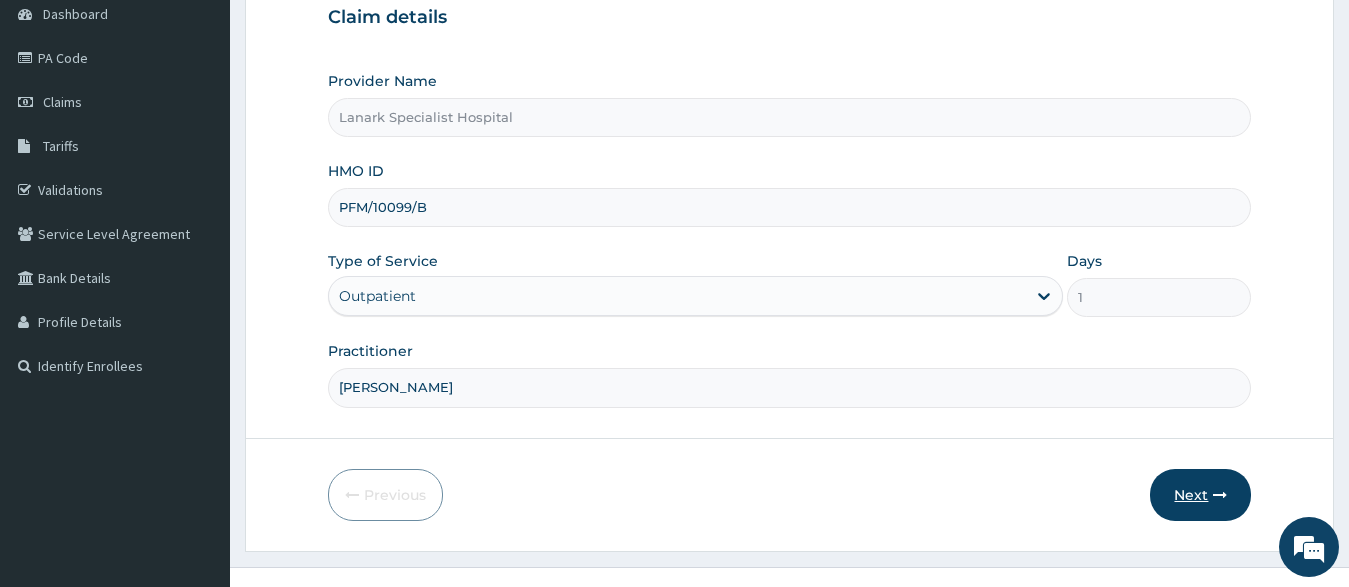 type on "DR OYENIRAN" 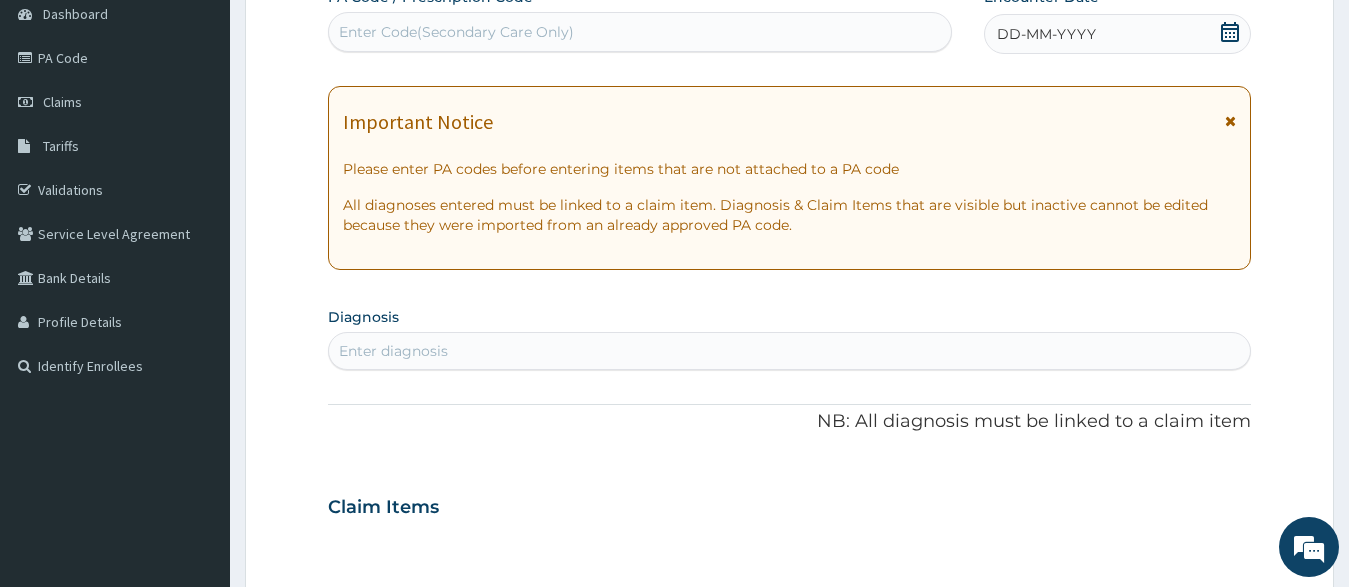 click 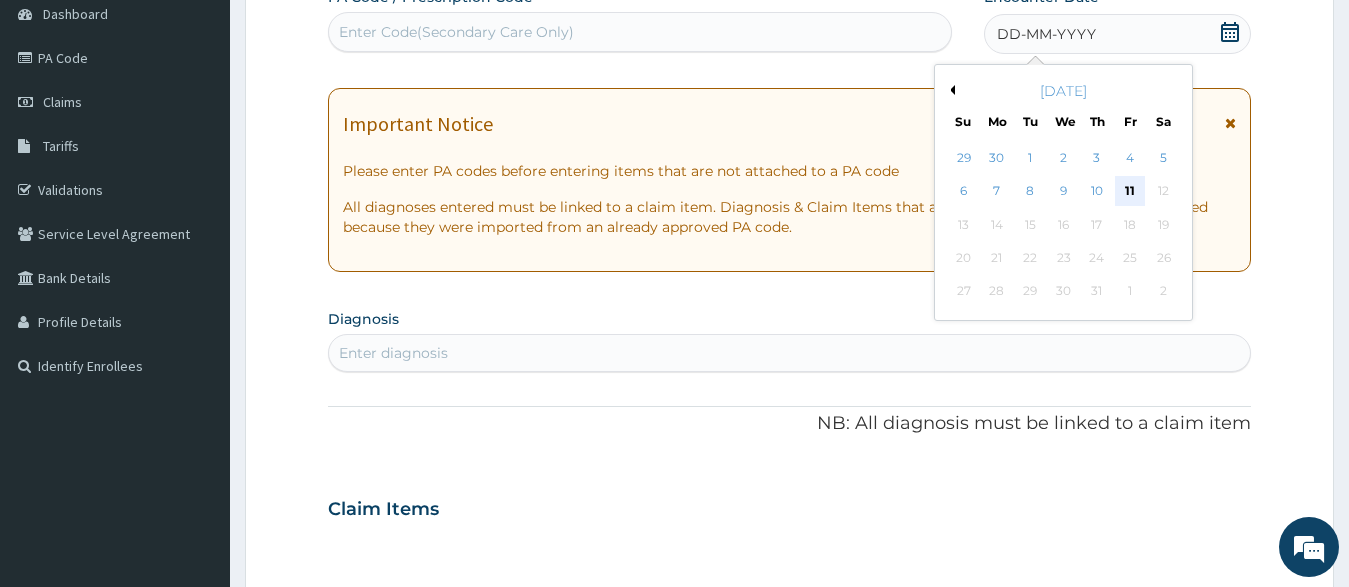 click on "11" at bounding box center [1130, 192] 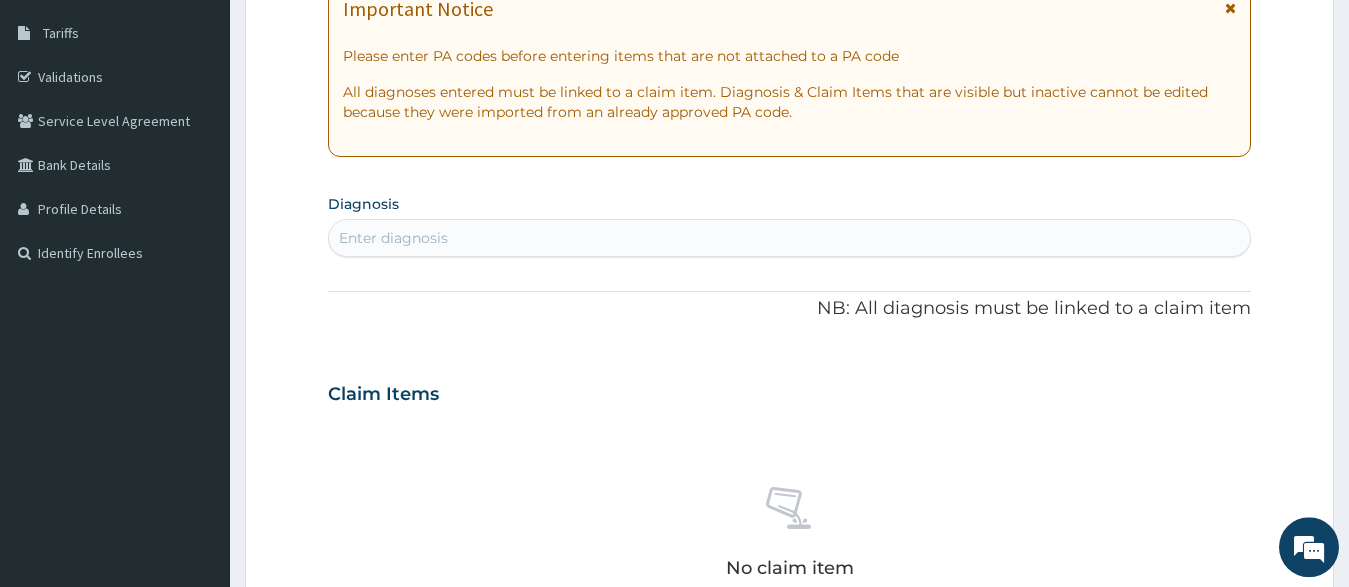 scroll, scrollTop: 510, scrollLeft: 0, axis: vertical 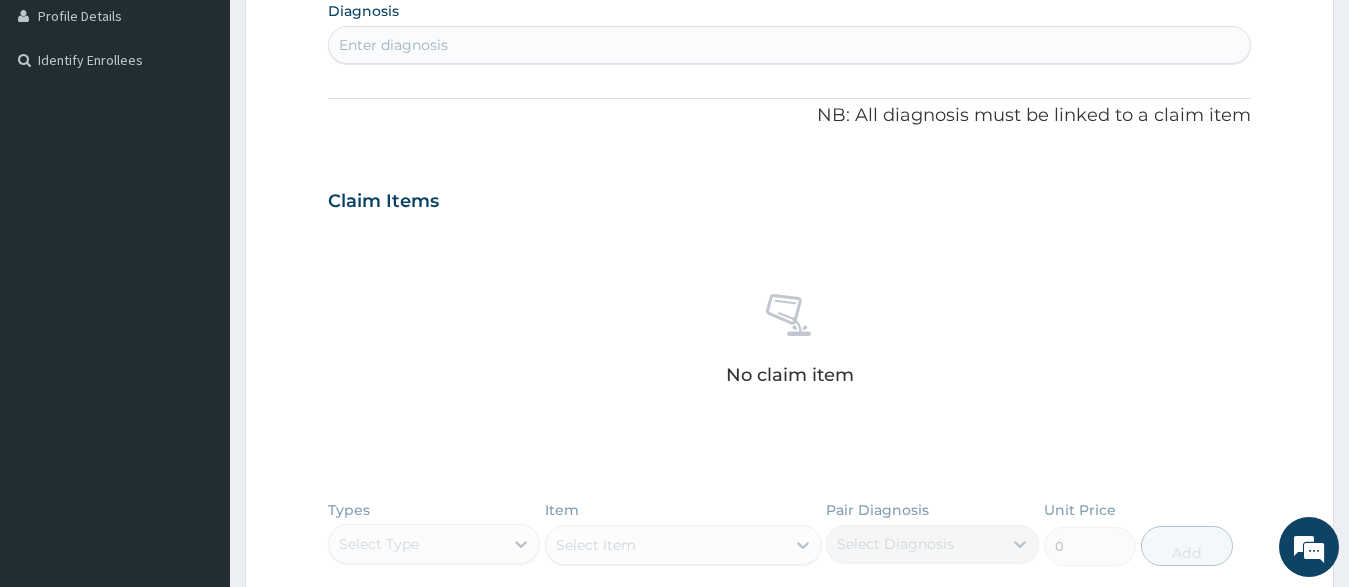 click on "Enter diagnosis" at bounding box center [790, 45] 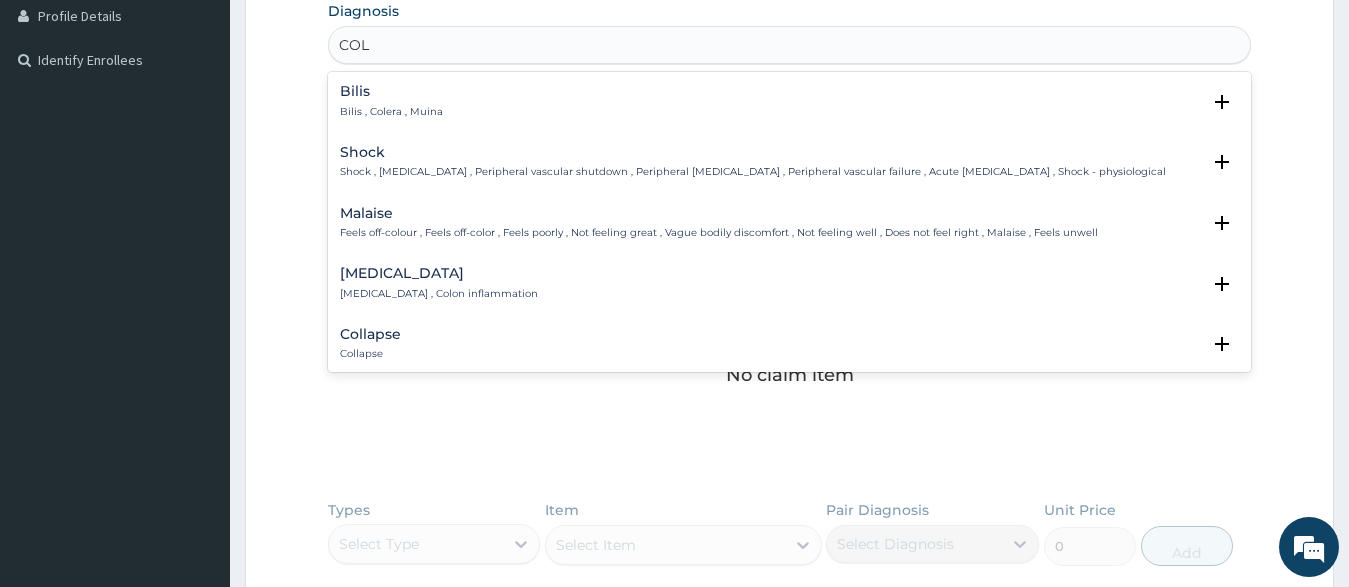 type on "COLD" 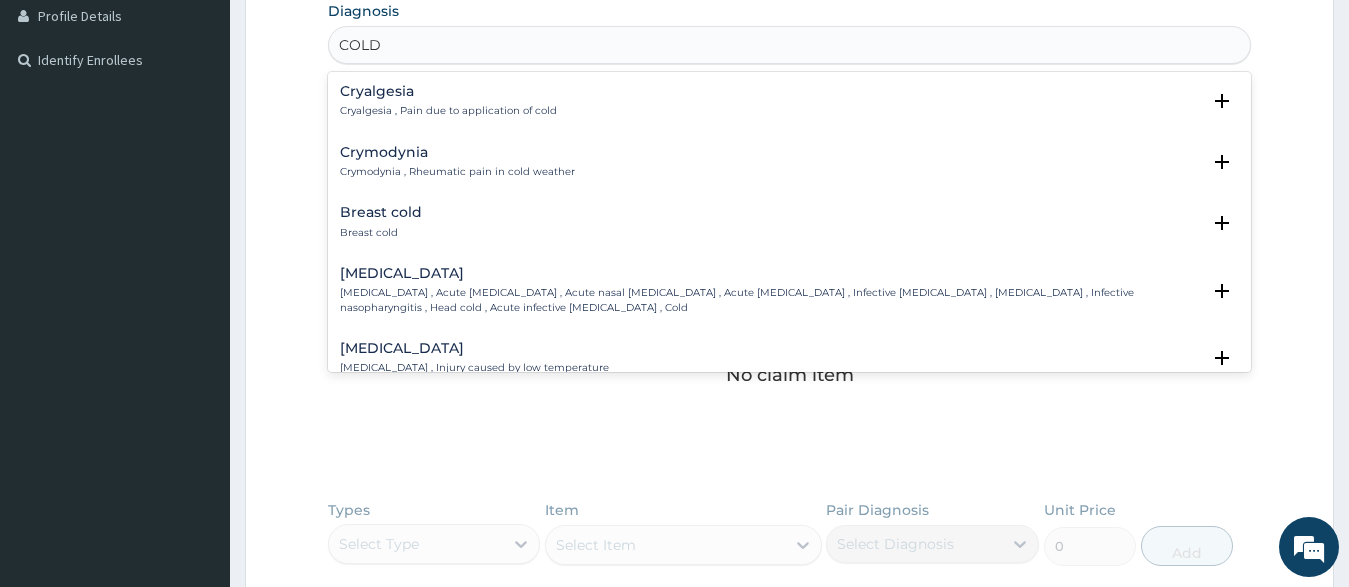 scroll, scrollTop: 540, scrollLeft: 0, axis: vertical 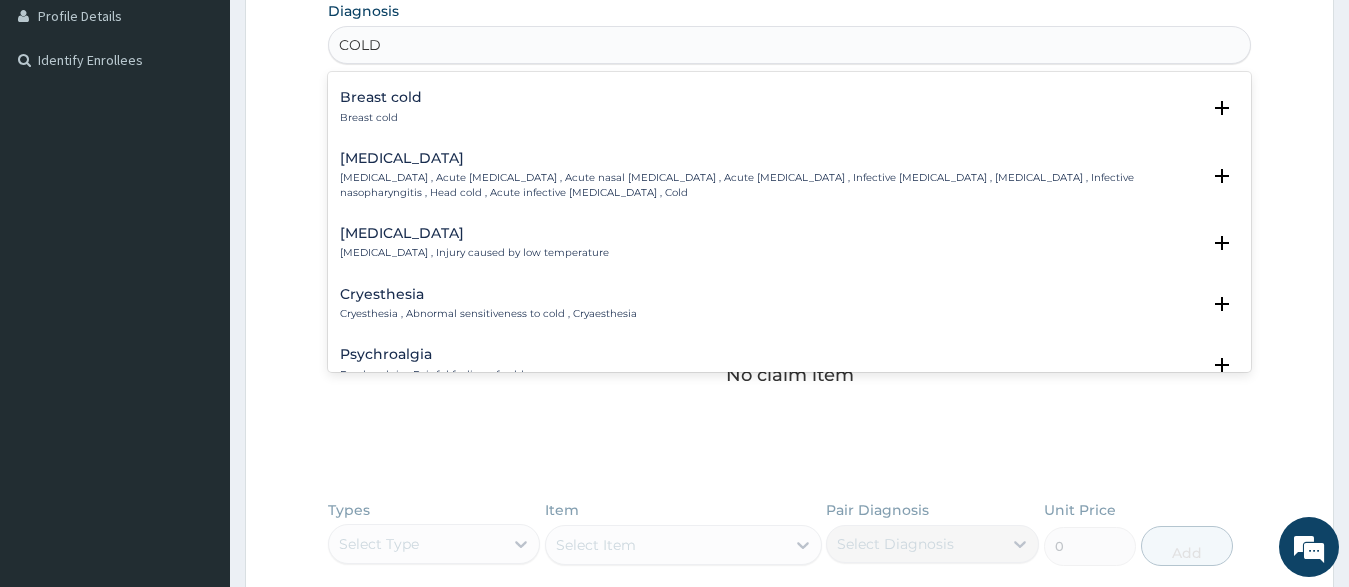 click on "Common cold Common cold , Acute coryza , Acute nasal catarrh , Acute rhinitis , Infective rhinitis , Acute nasopharyngitis , Infective nasopharyngitis , Head cold , Acute infective rhinitis , Cold" at bounding box center [770, 175] 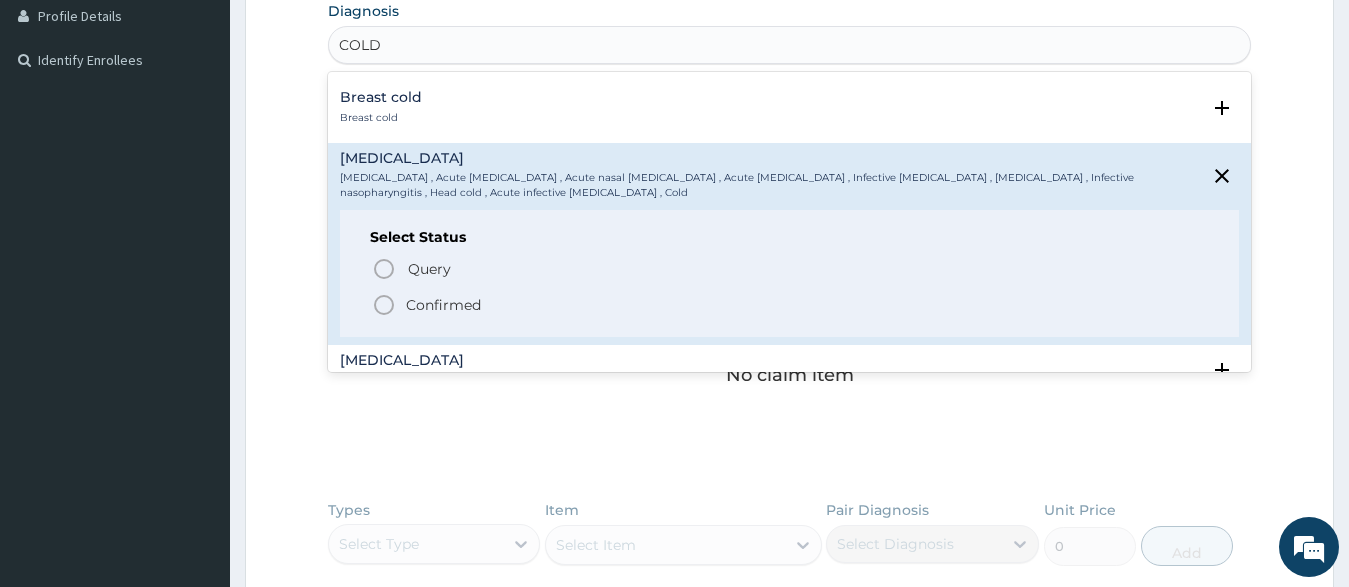 click 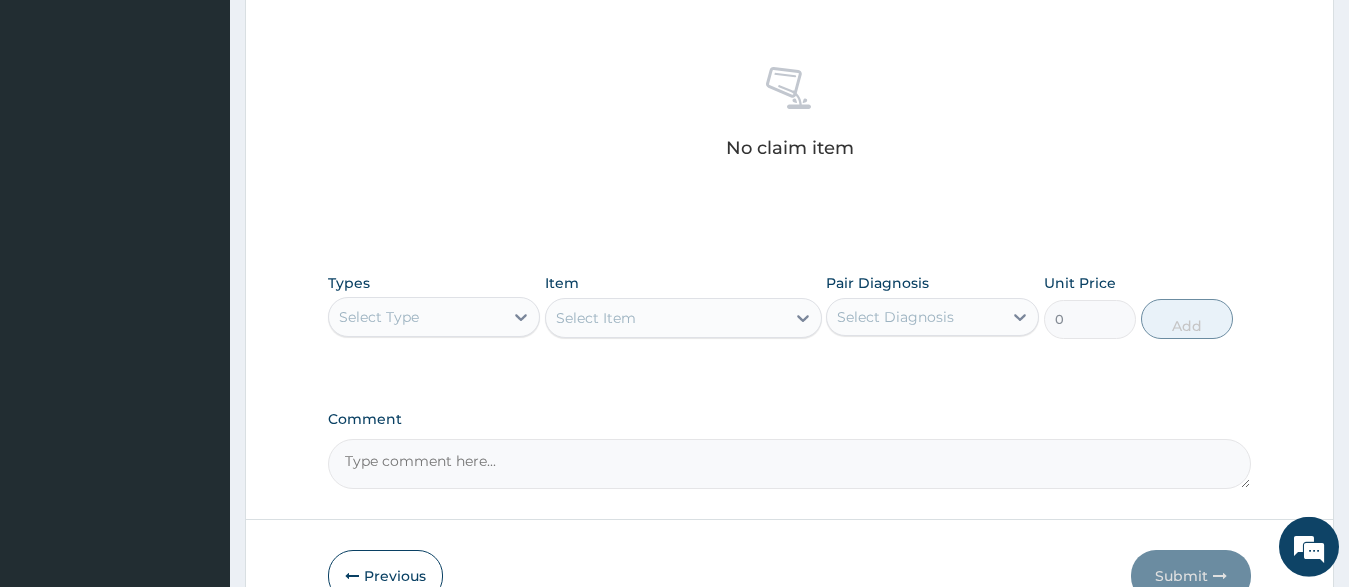 scroll, scrollTop: 855, scrollLeft: 0, axis: vertical 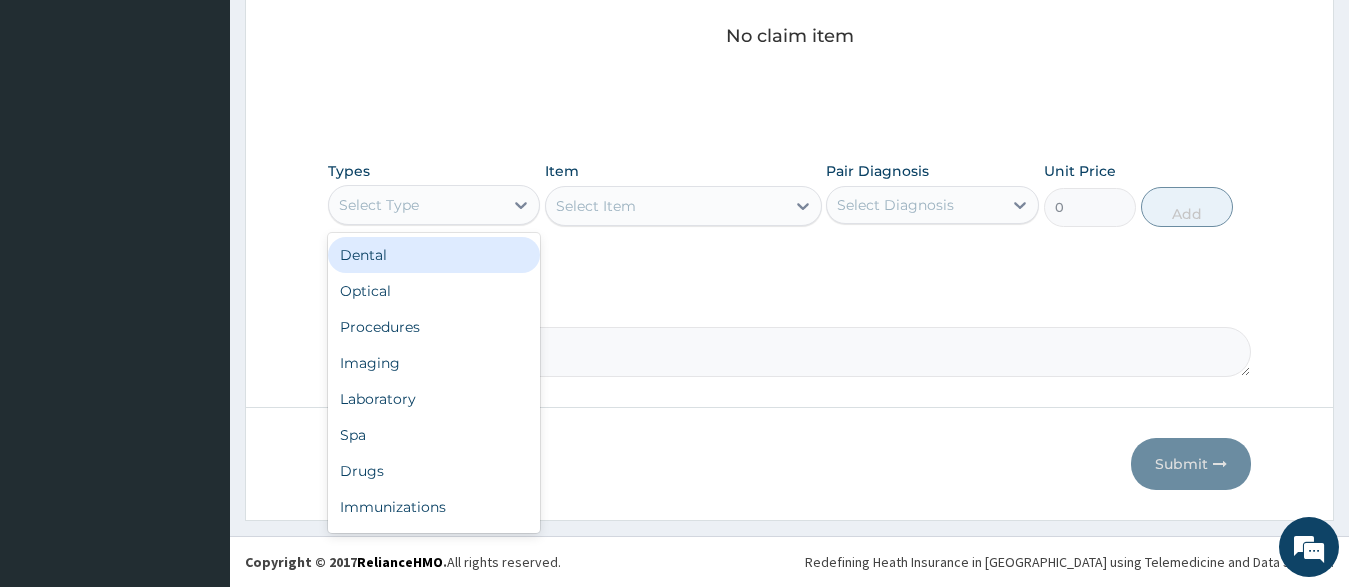 click on "Select Type" at bounding box center [416, 205] 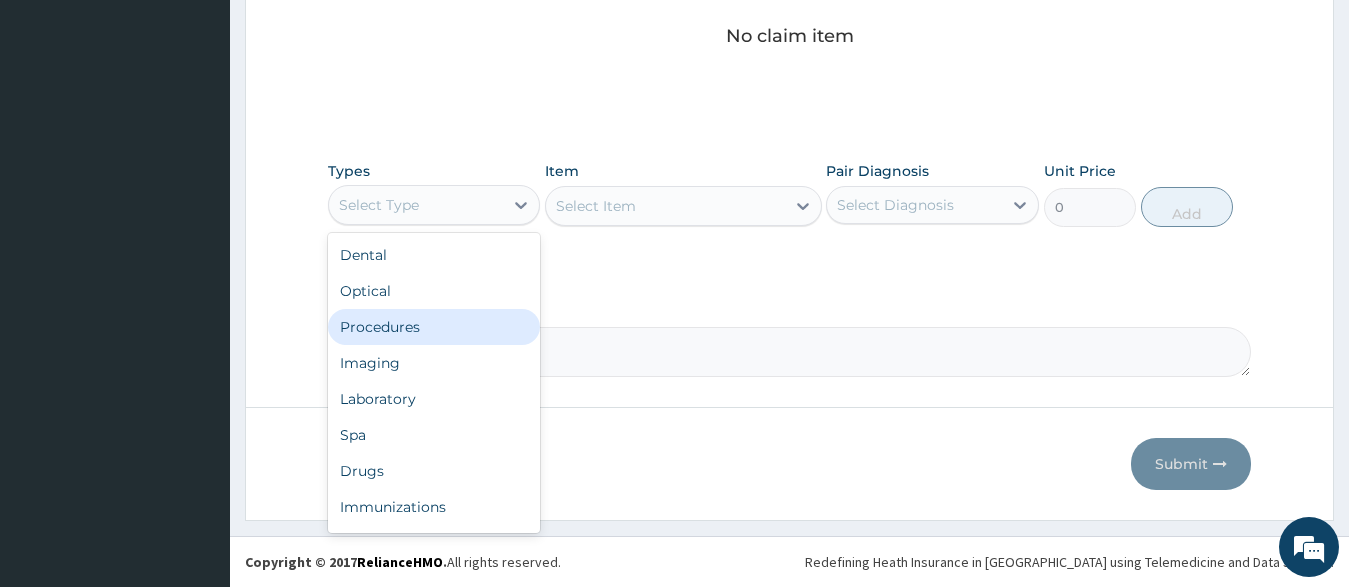 click on "Procedures" at bounding box center (434, 327) 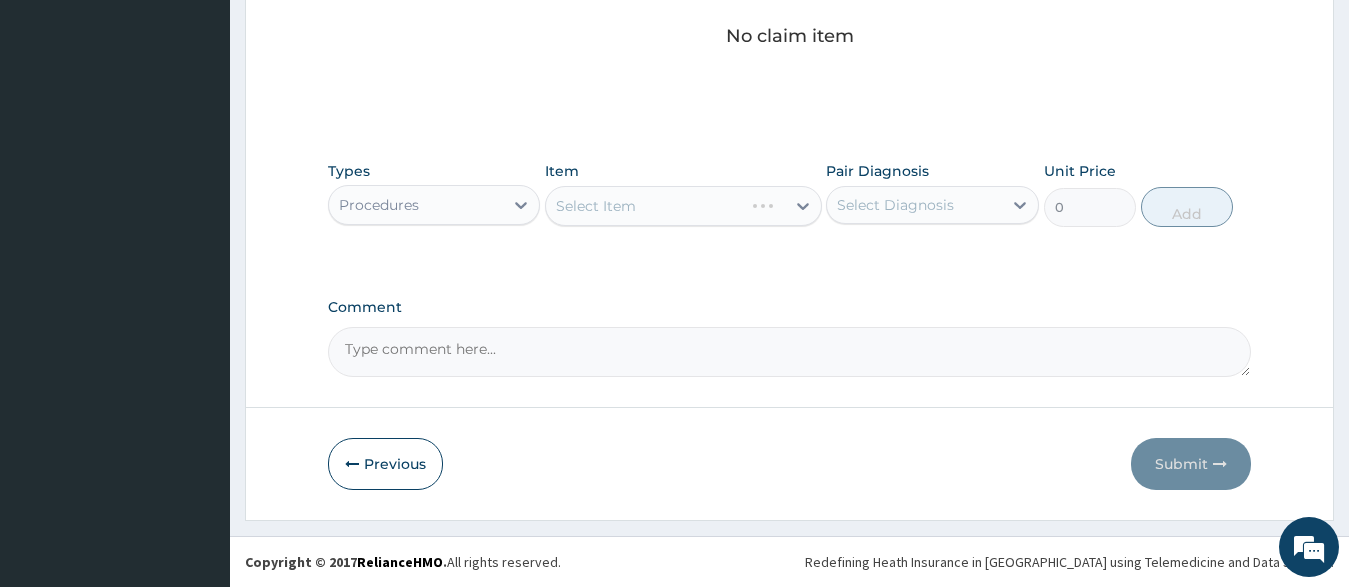 click on "Select Item" at bounding box center (683, 206) 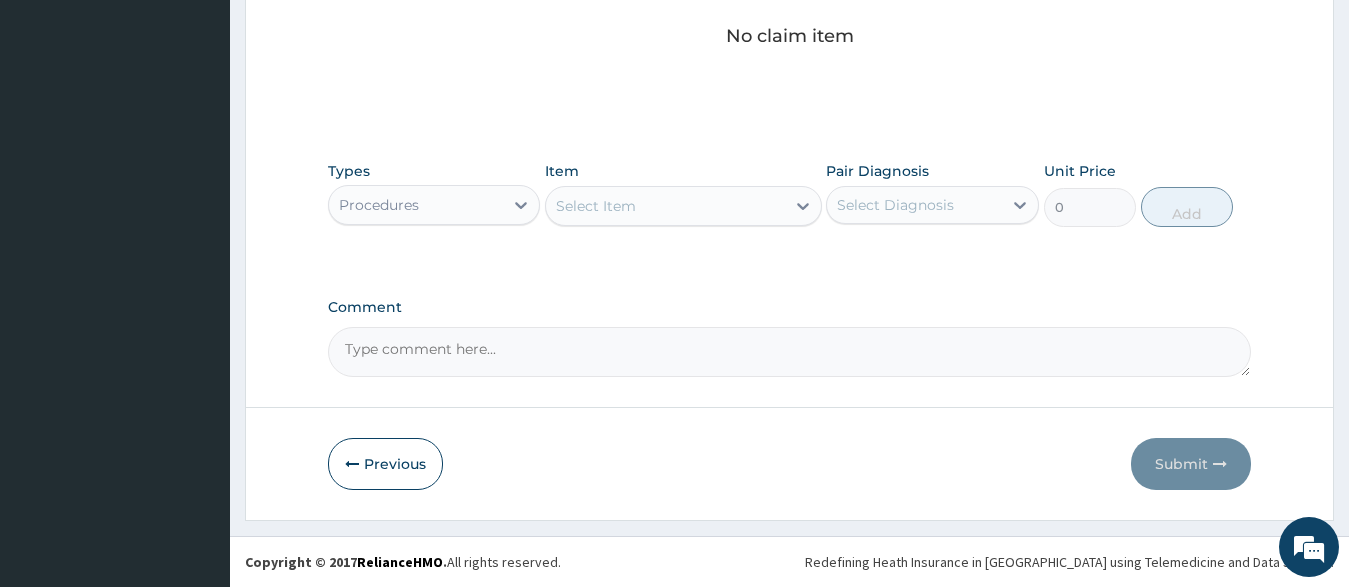 click on "Select Item" at bounding box center [665, 206] 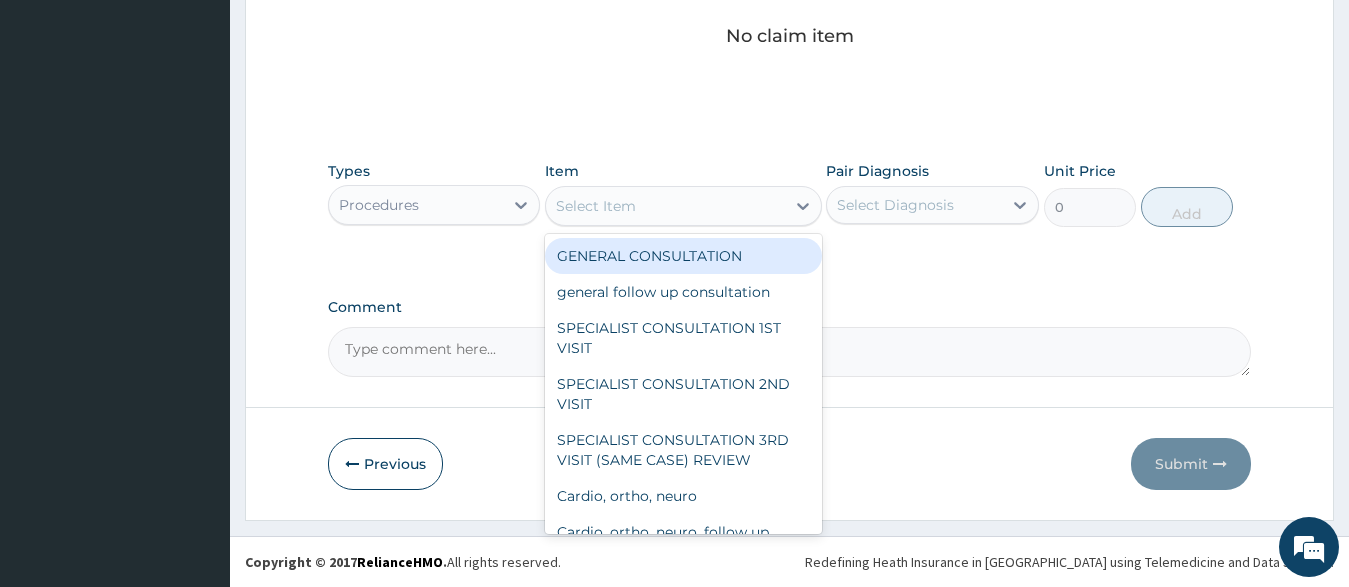 click on "GENERAL CONSULTATION" at bounding box center [683, 256] 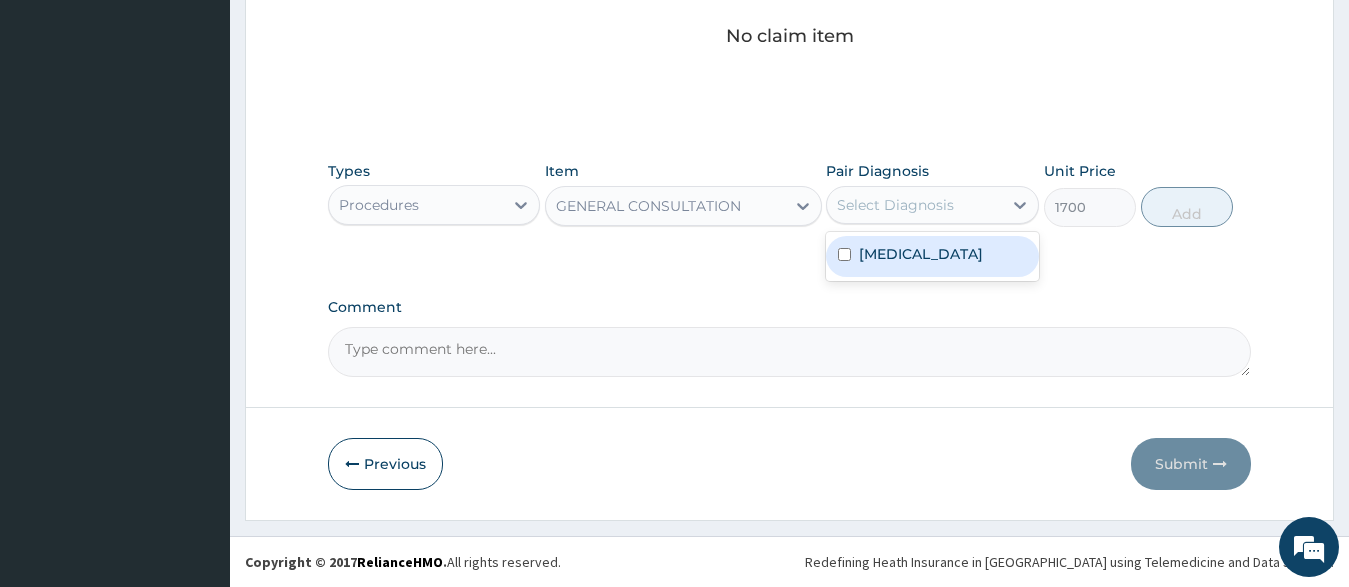 drag, startPoint x: 879, startPoint y: 211, endPoint x: 882, endPoint y: 261, distance: 50.08992 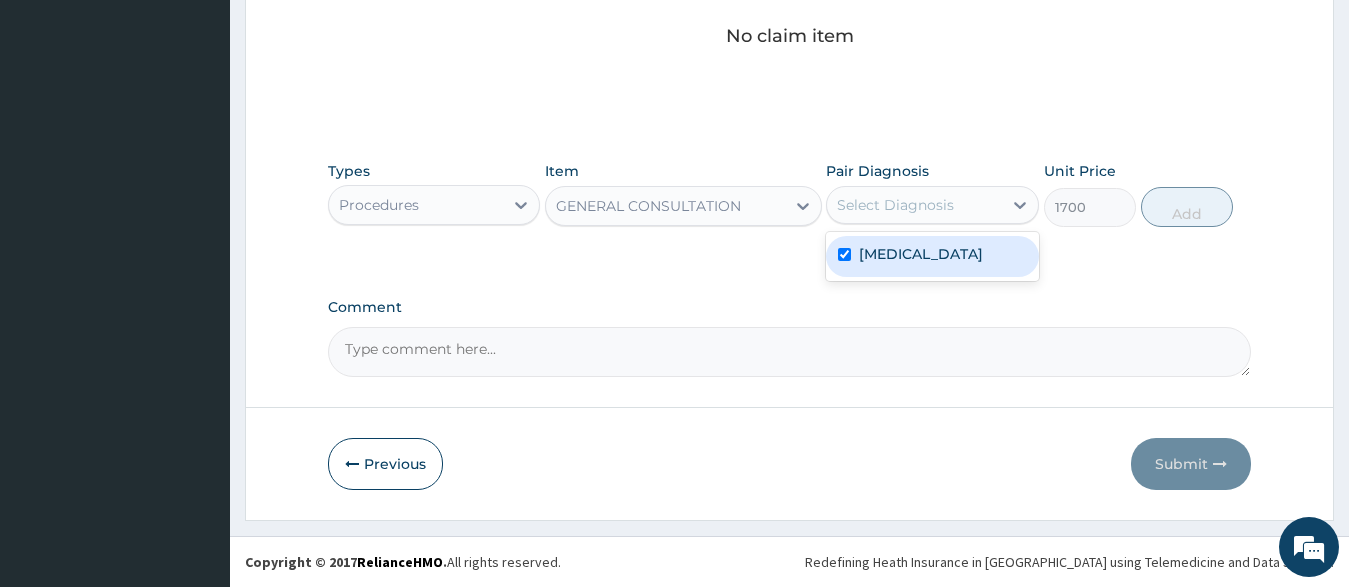 checkbox on "true" 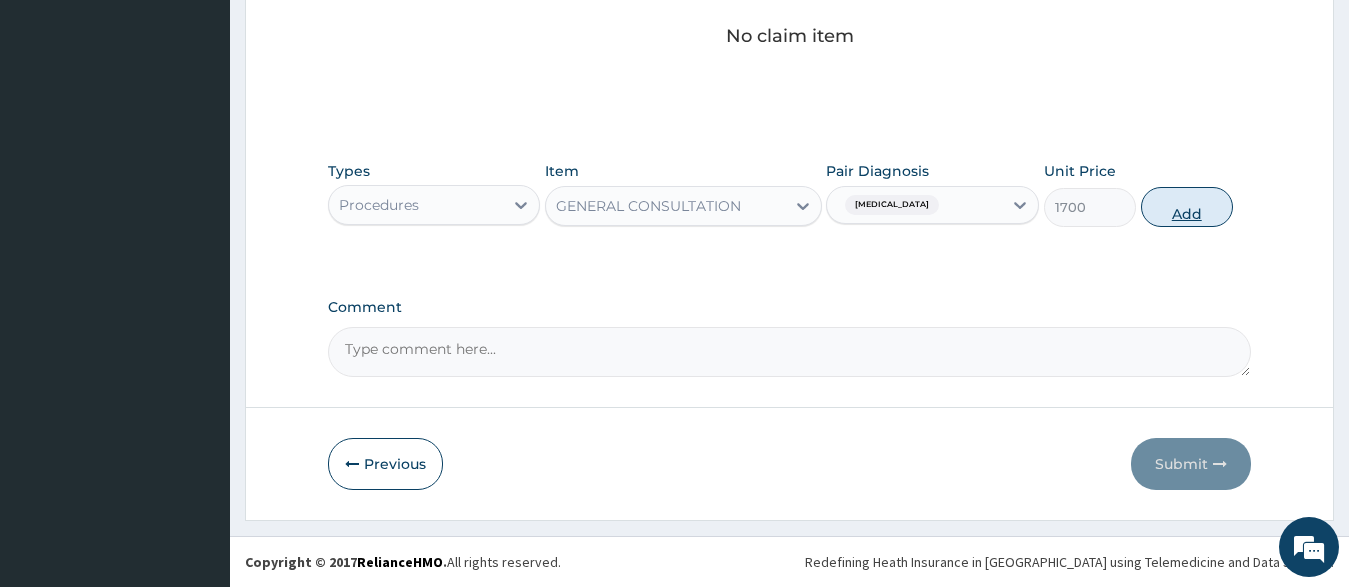 click on "Add" at bounding box center [1187, 207] 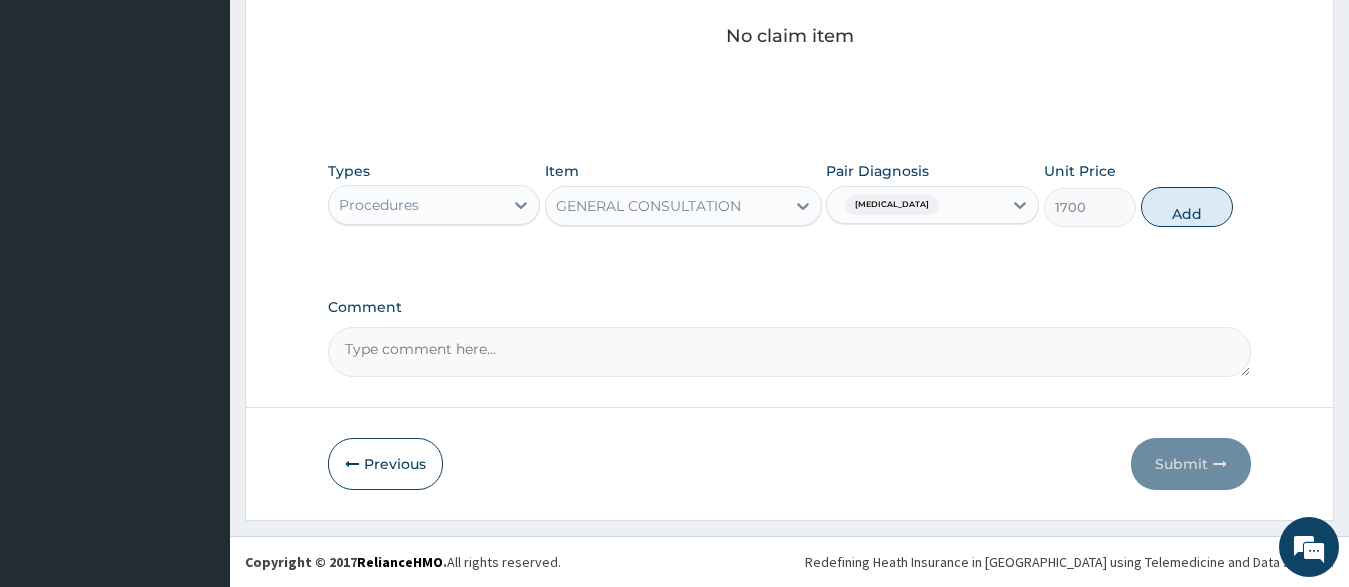 type on "0" 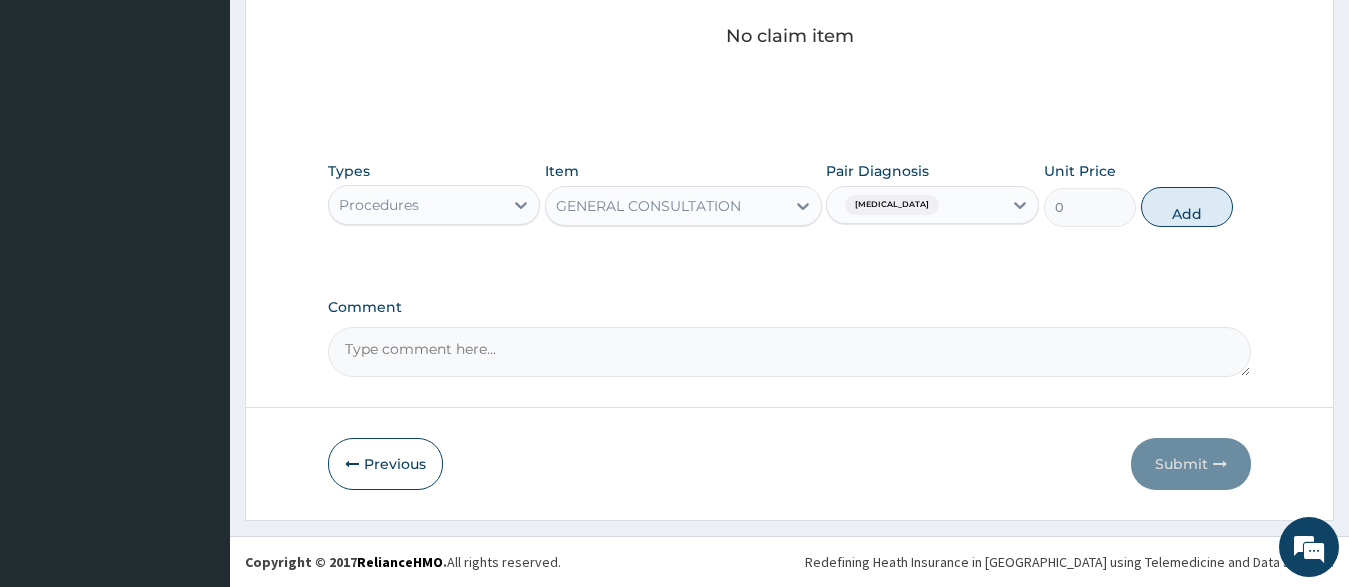 scroll, scrollTop: 777, scrollLeft: 0, axis: vertical 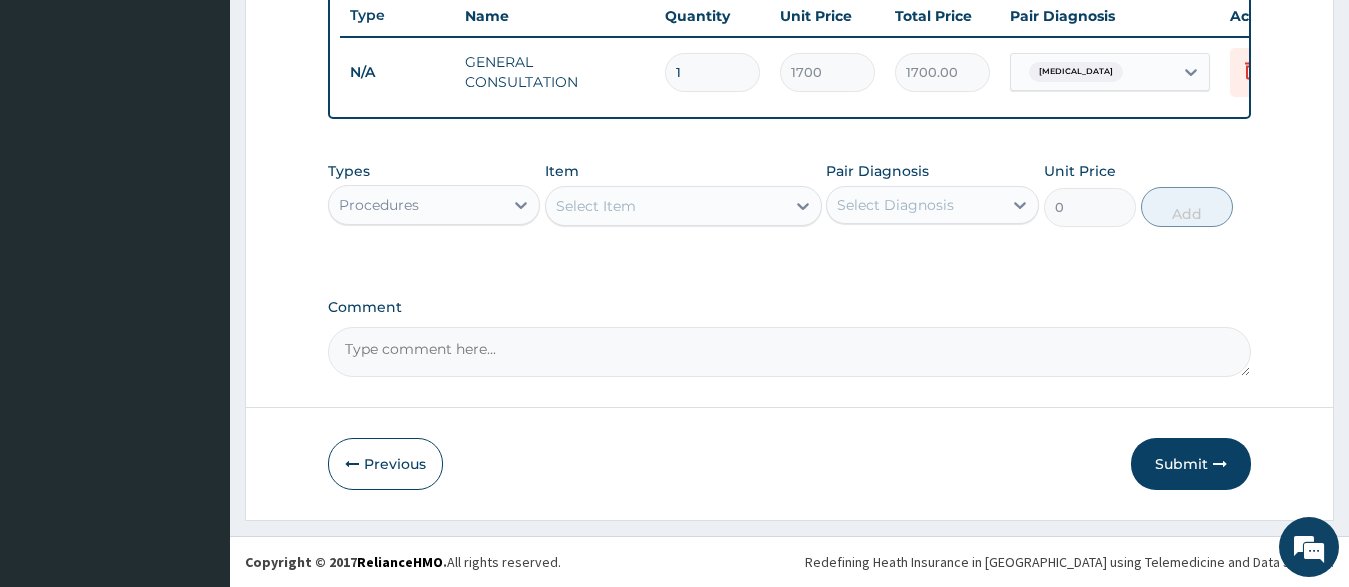 click on "Procedures" at bounding box center [379, 205] 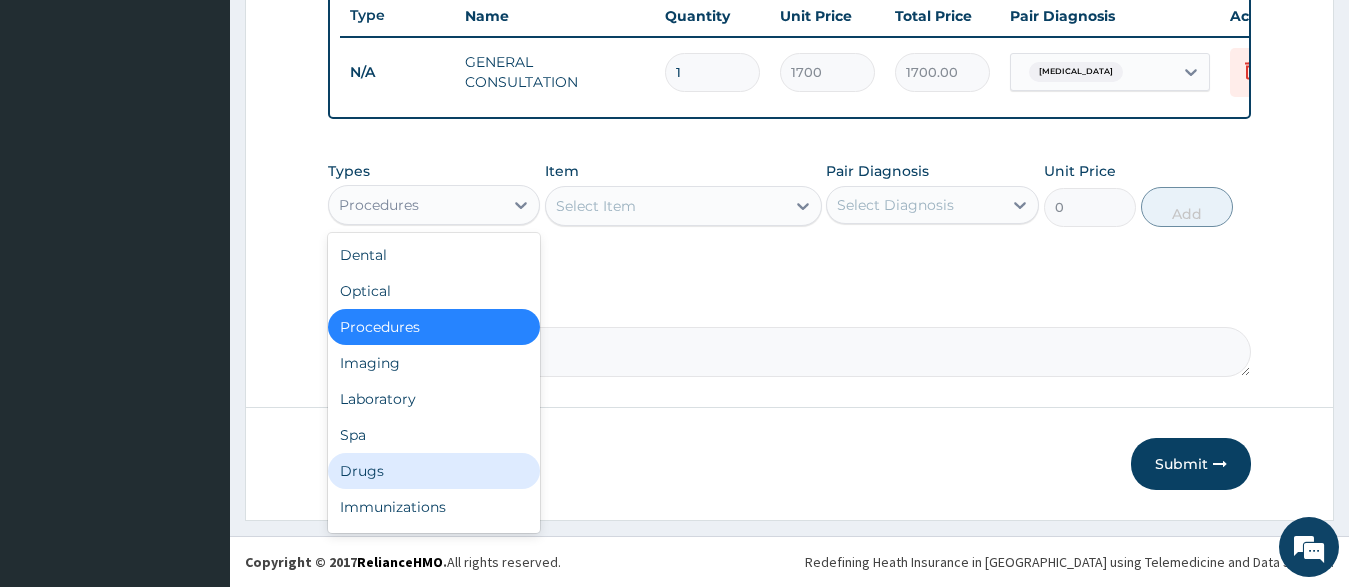 click on "Drugs" at bounding box center (434, 471) 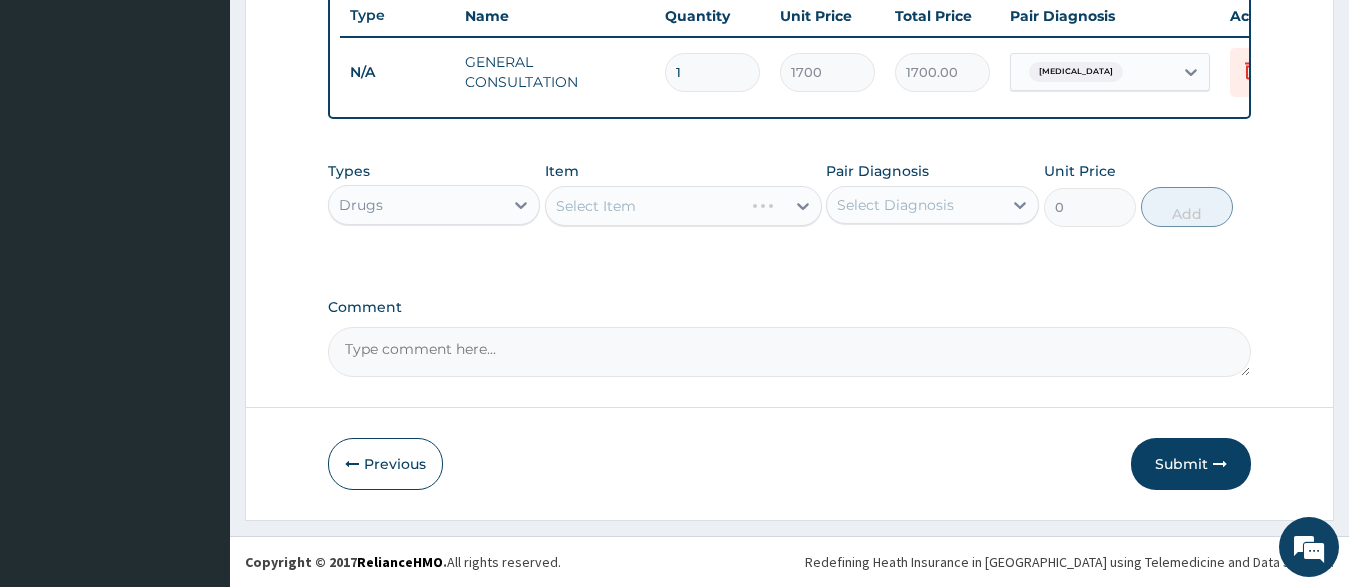 click on "Select Item" at bounding box center [683, 206] 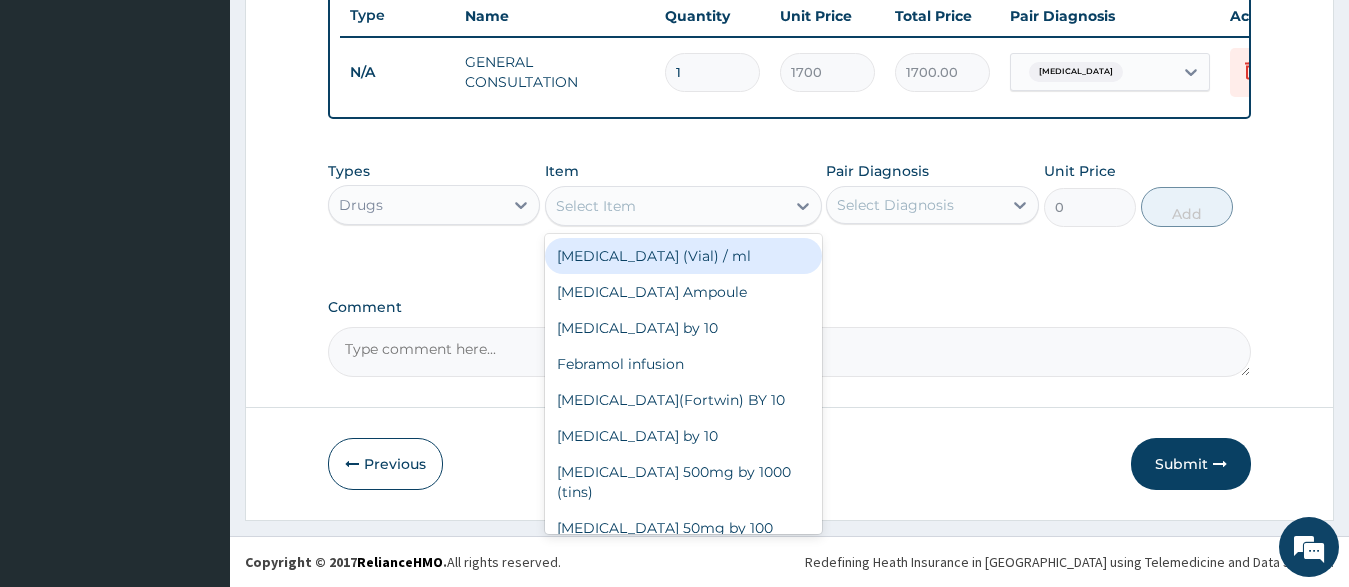click on "Select Item" at bounding box center [665, 206] 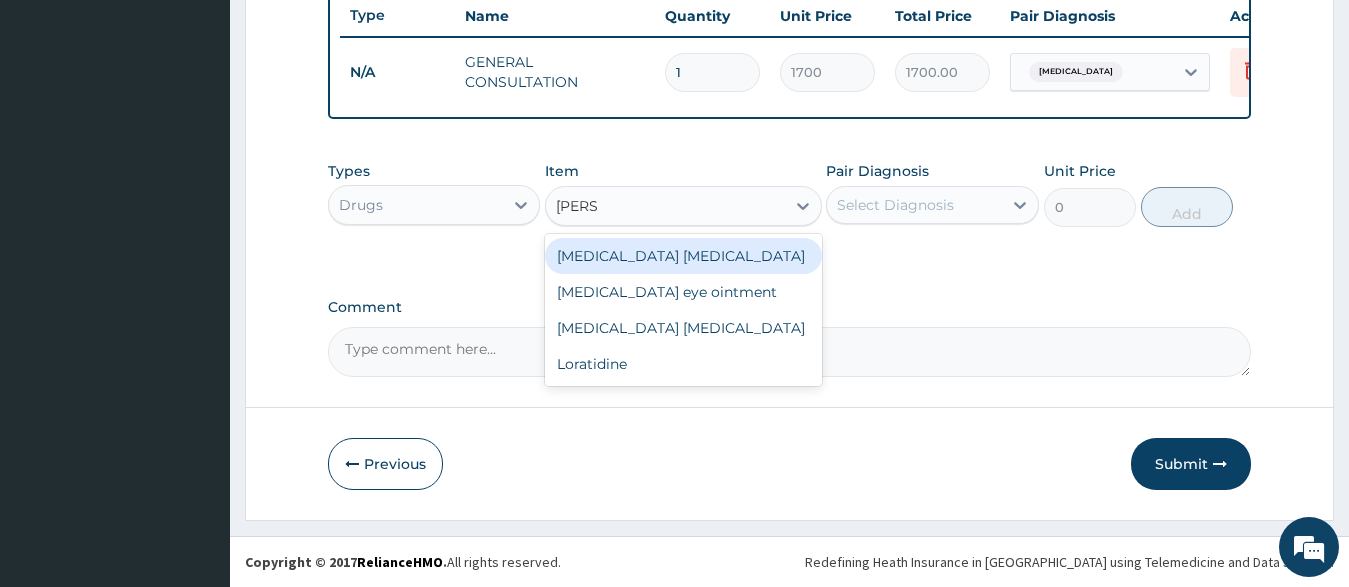 type on "LORAT" 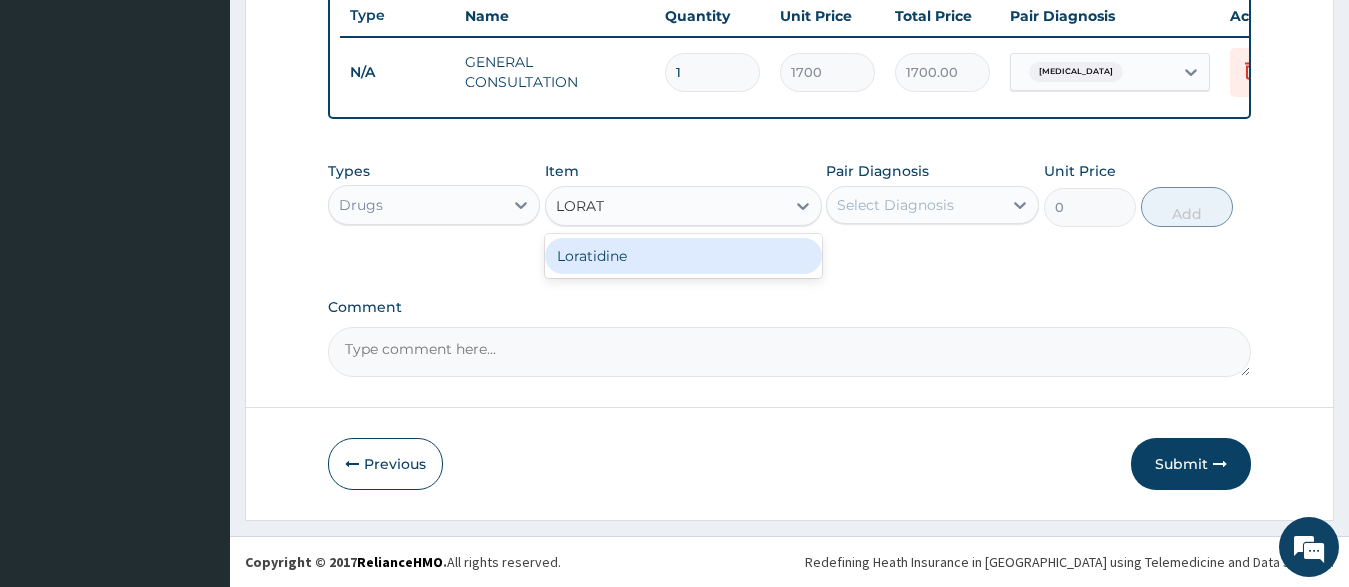 drag, startPoint x: 641, startPoint y: 258, endPoint x: 689, endPoint y: 264, distance: 48.373547 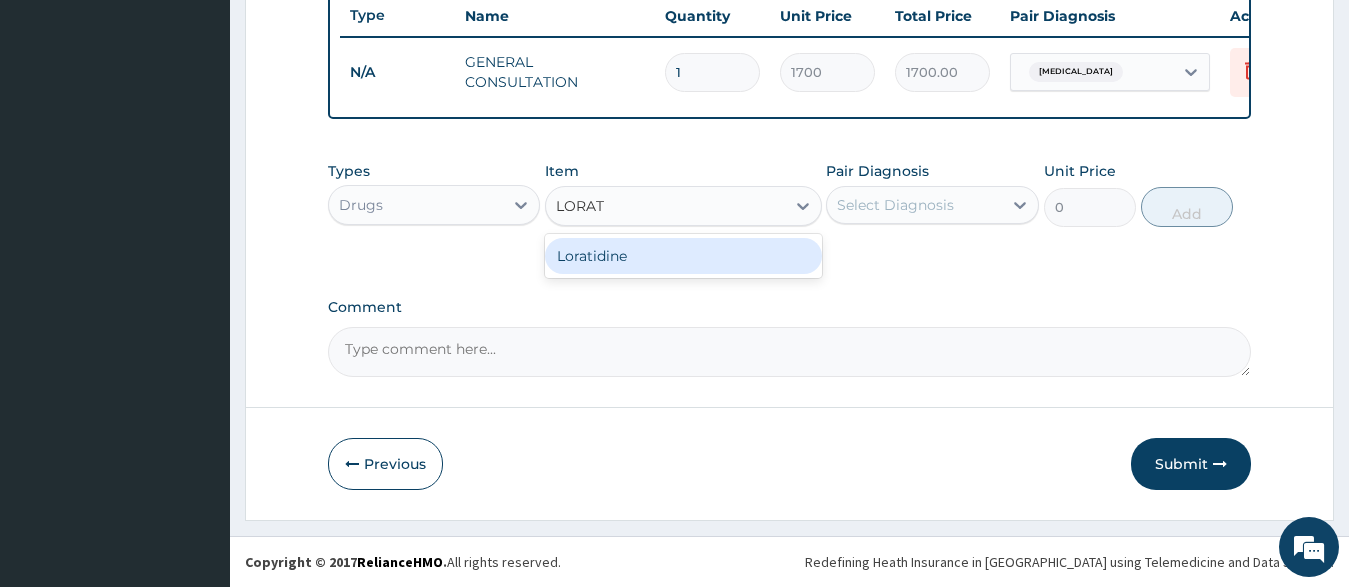 click on "Loratidine" at bounding box center (683, 256) 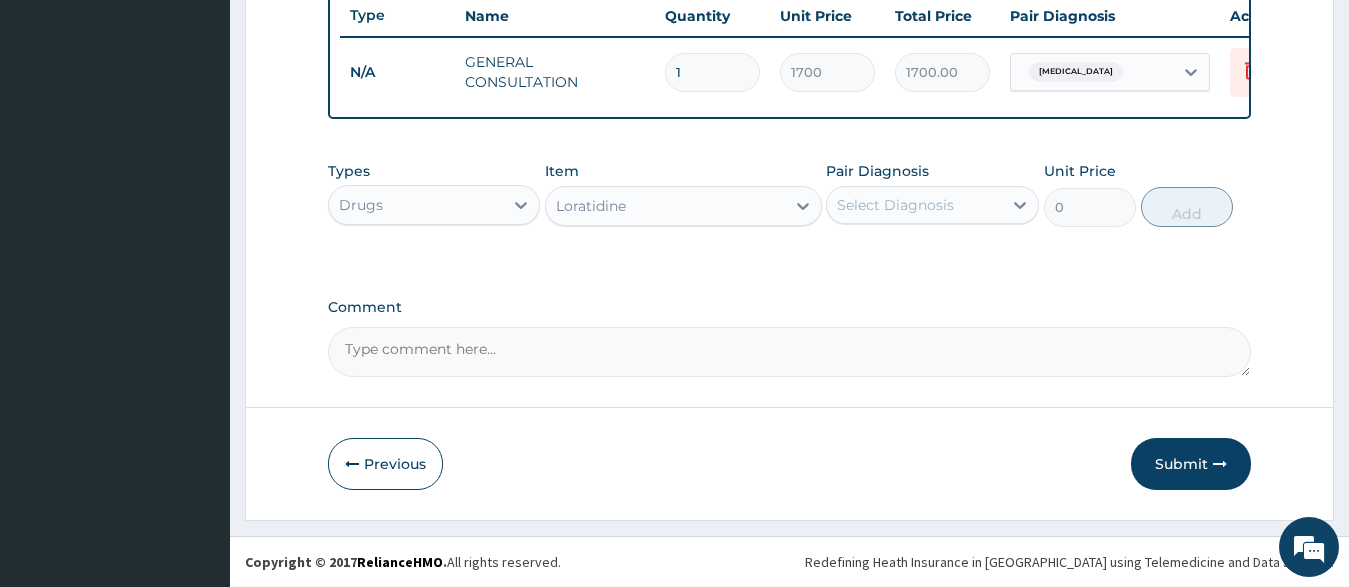 type 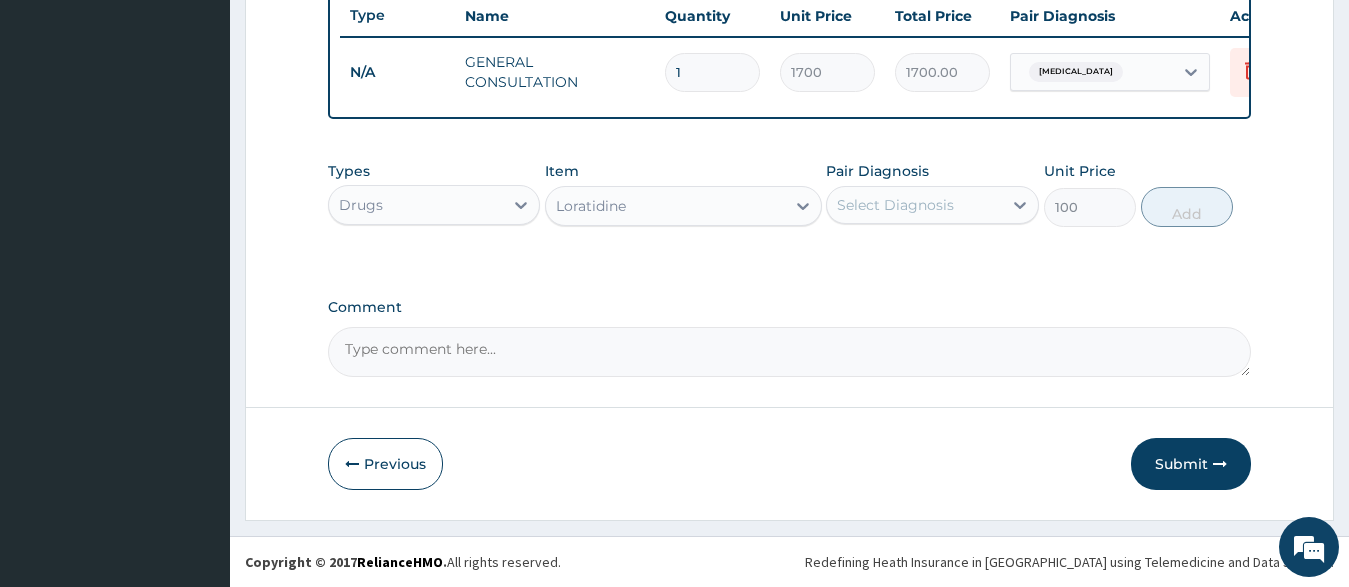 click on "Select Diagnosis" at bounding box center (895, 205) 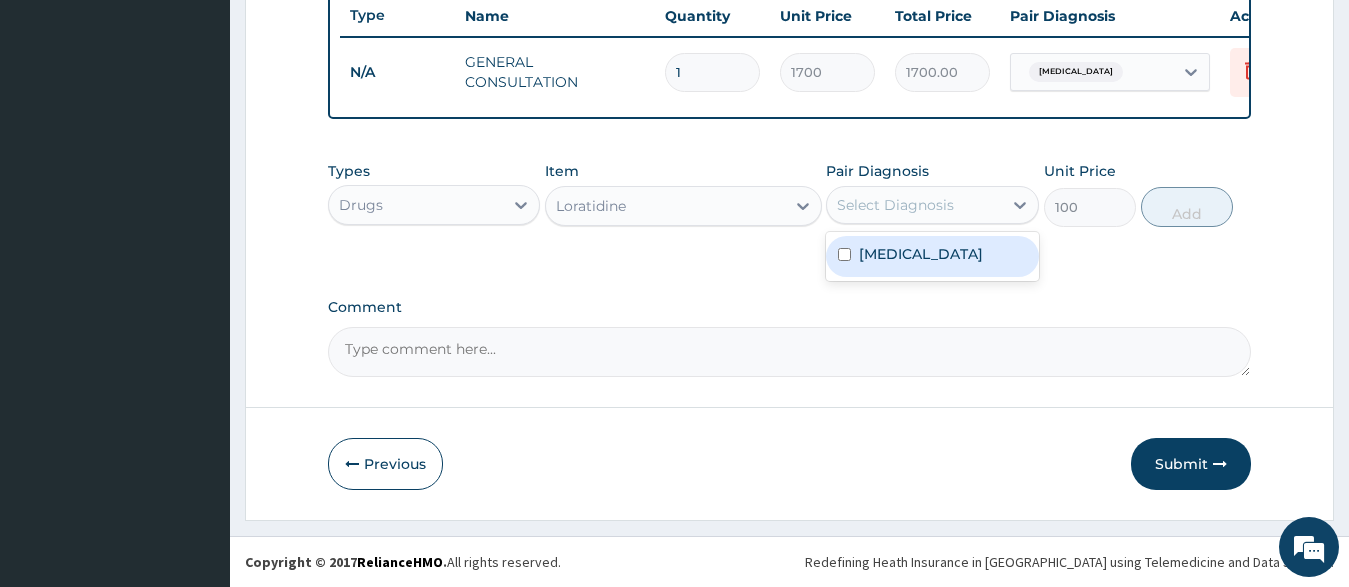 click on "Common cold" at bounding box center (932, 256) 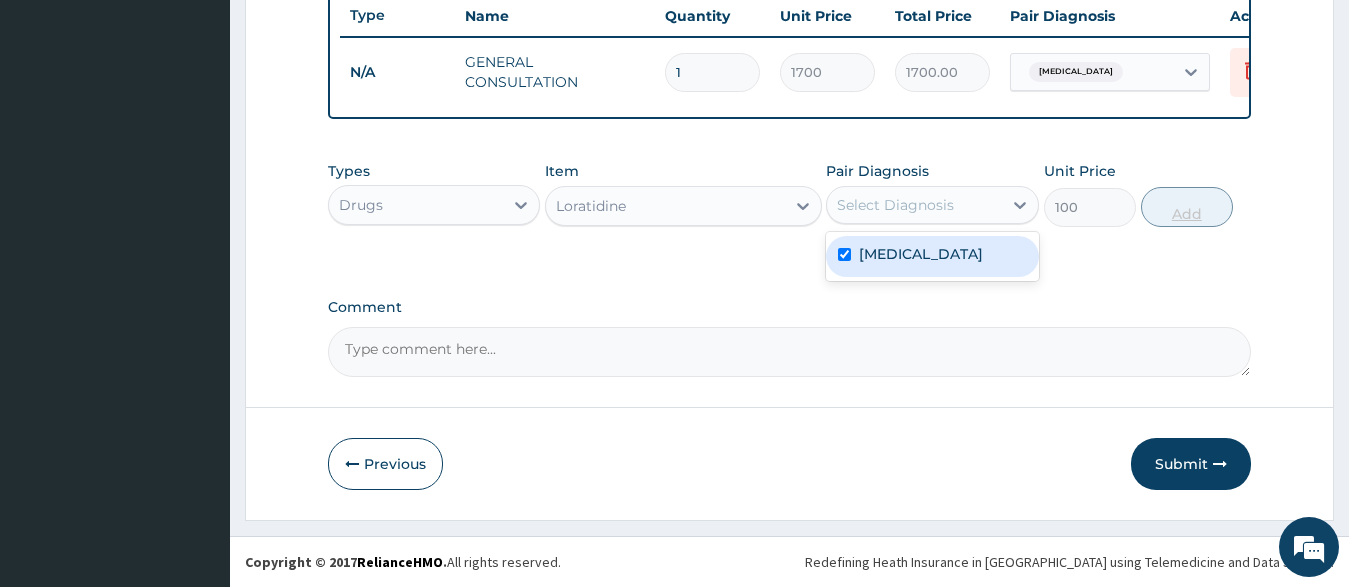 checkbox on "true" 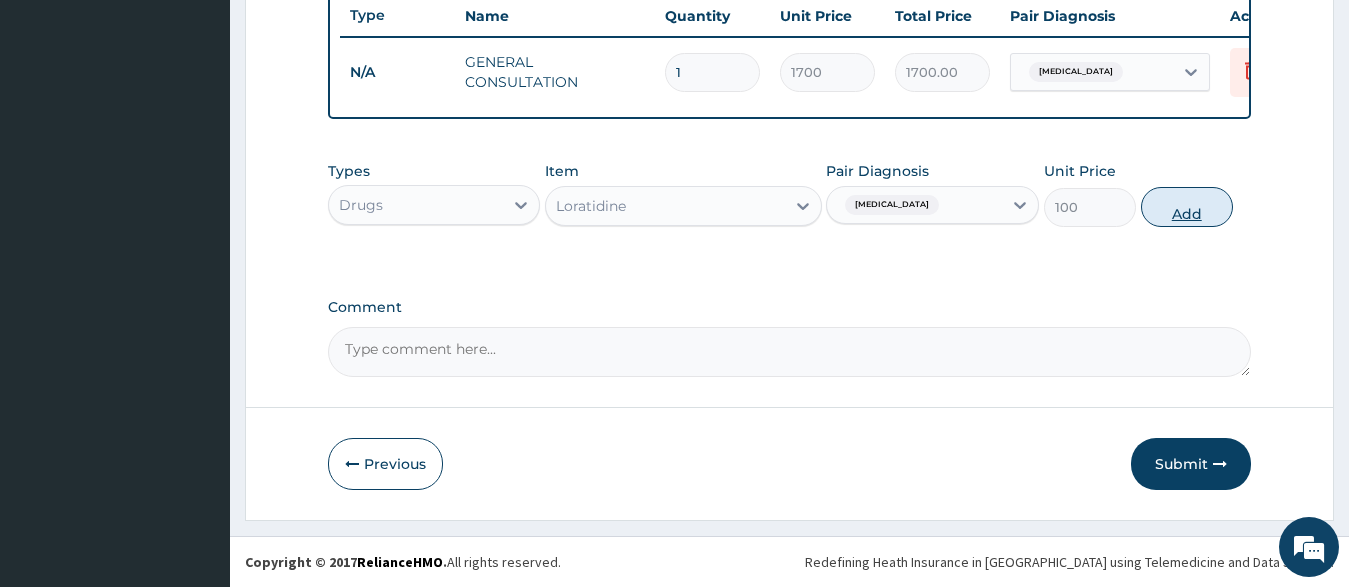 click on "Add" at bounding box center (1187, 207) 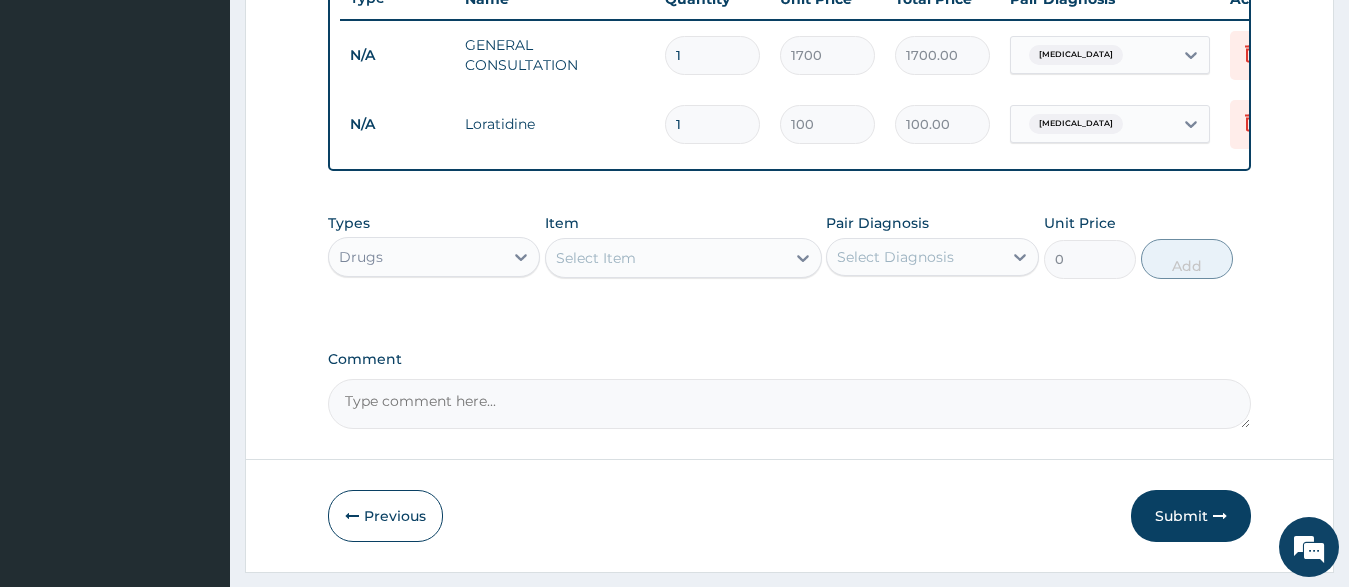 type on "2" 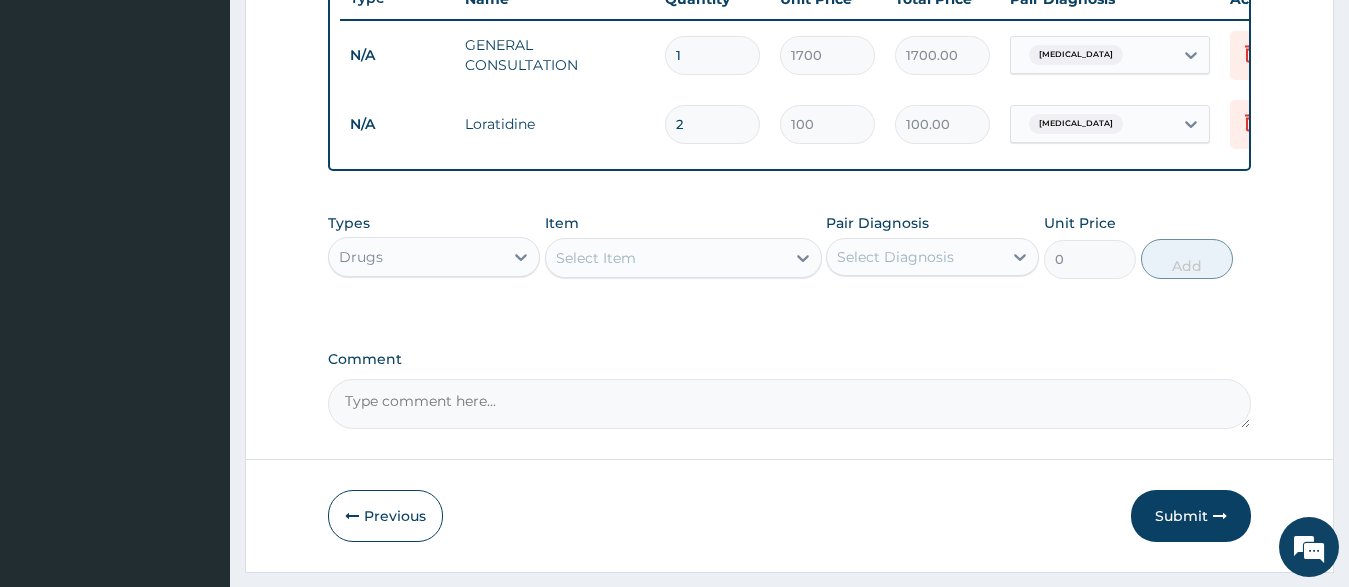 type on "200.00" 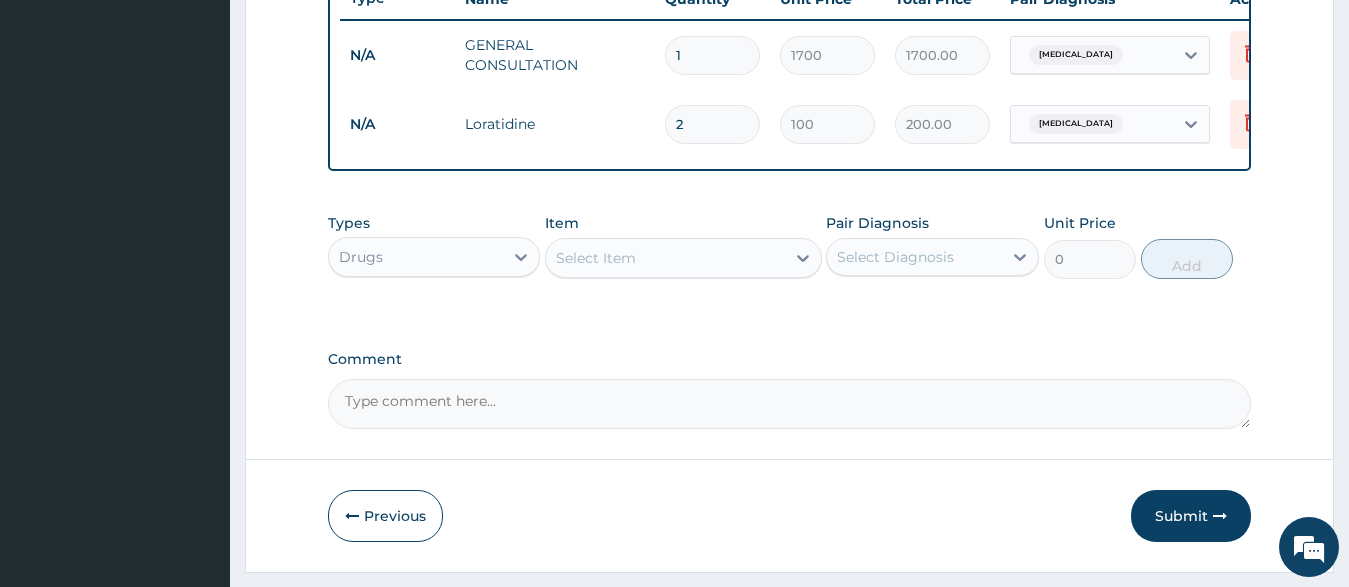 type on "3" 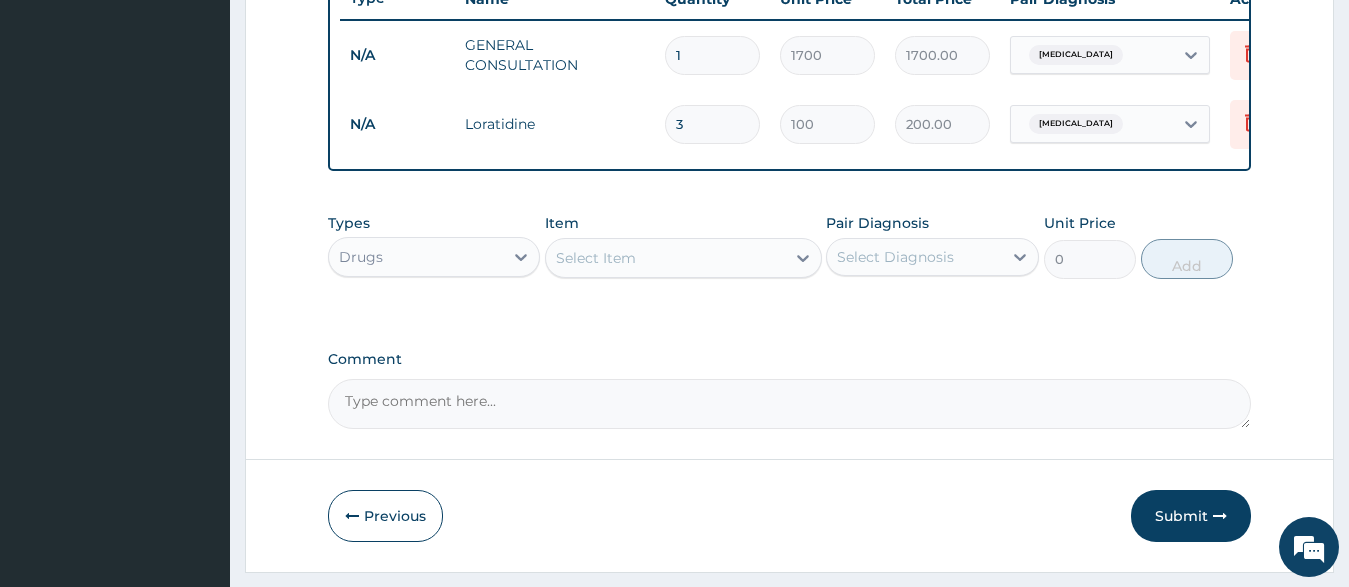 type on "300.00" 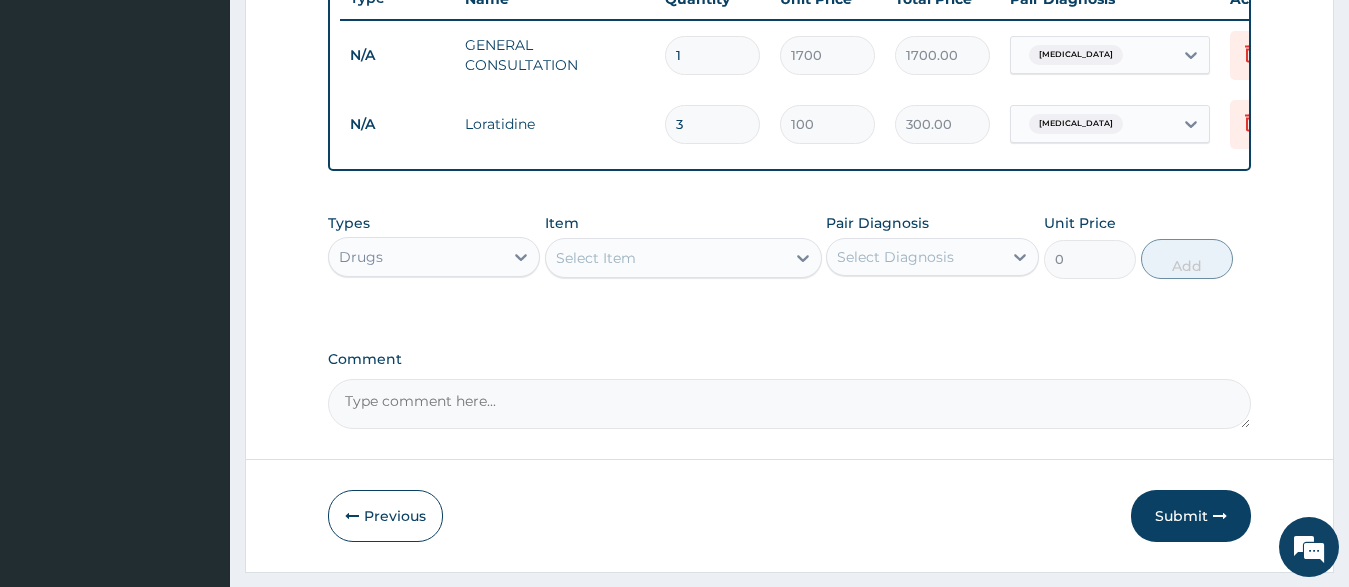 type on "4" 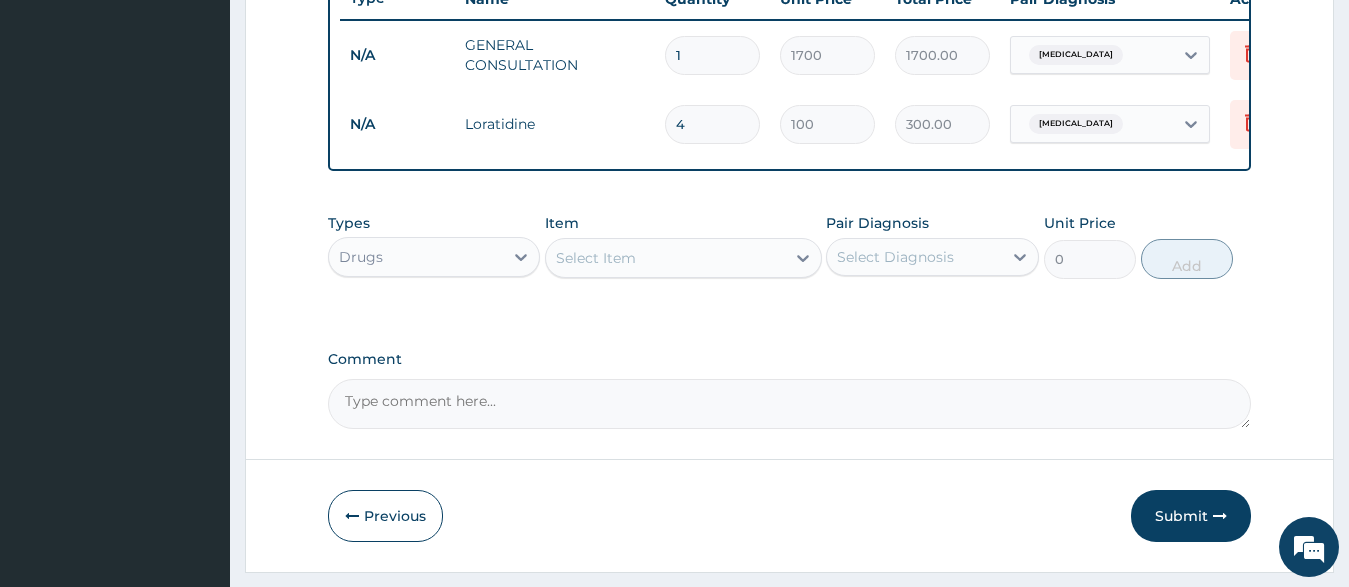type on "400.00" 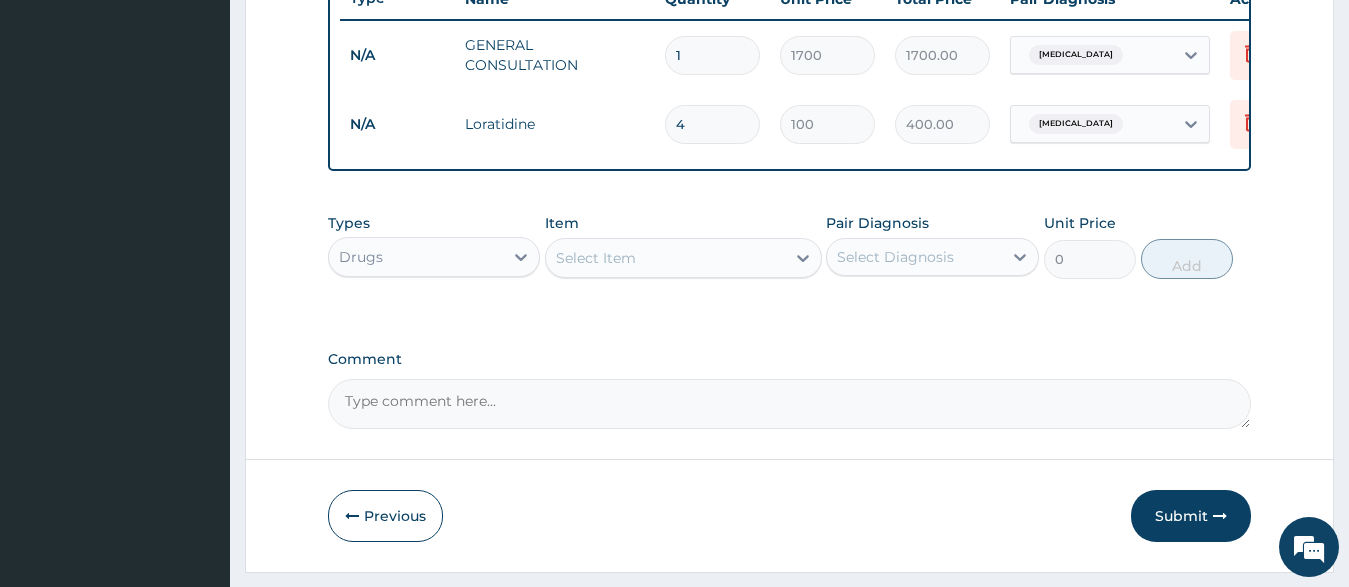 type on "5" 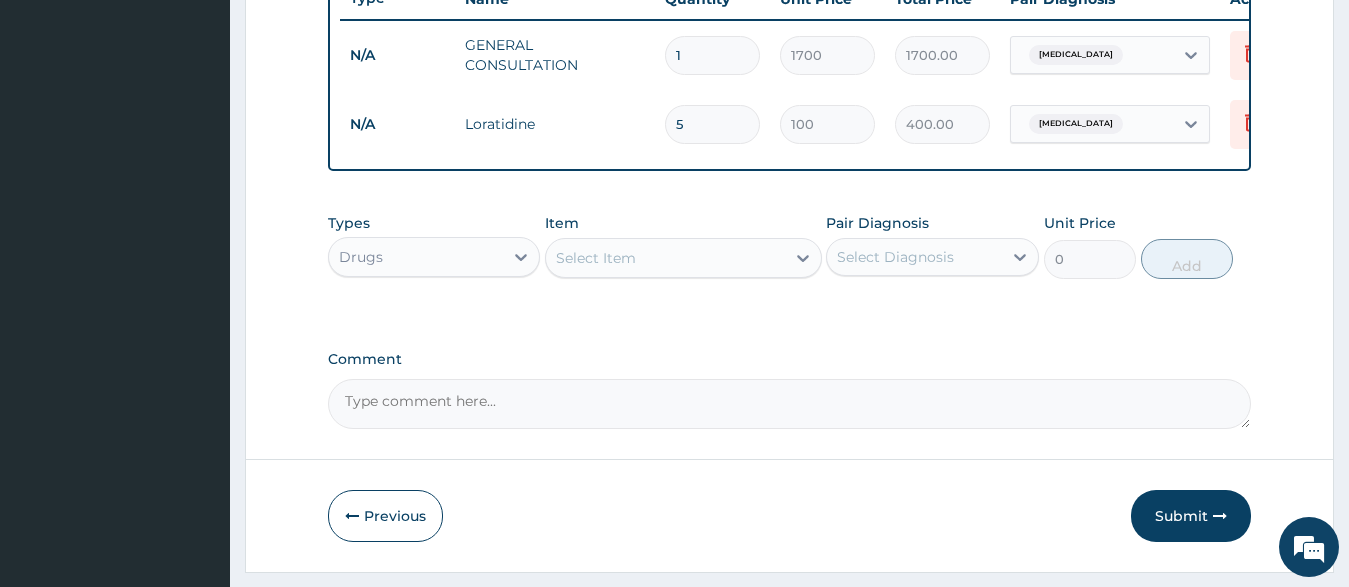 type on "500.00" 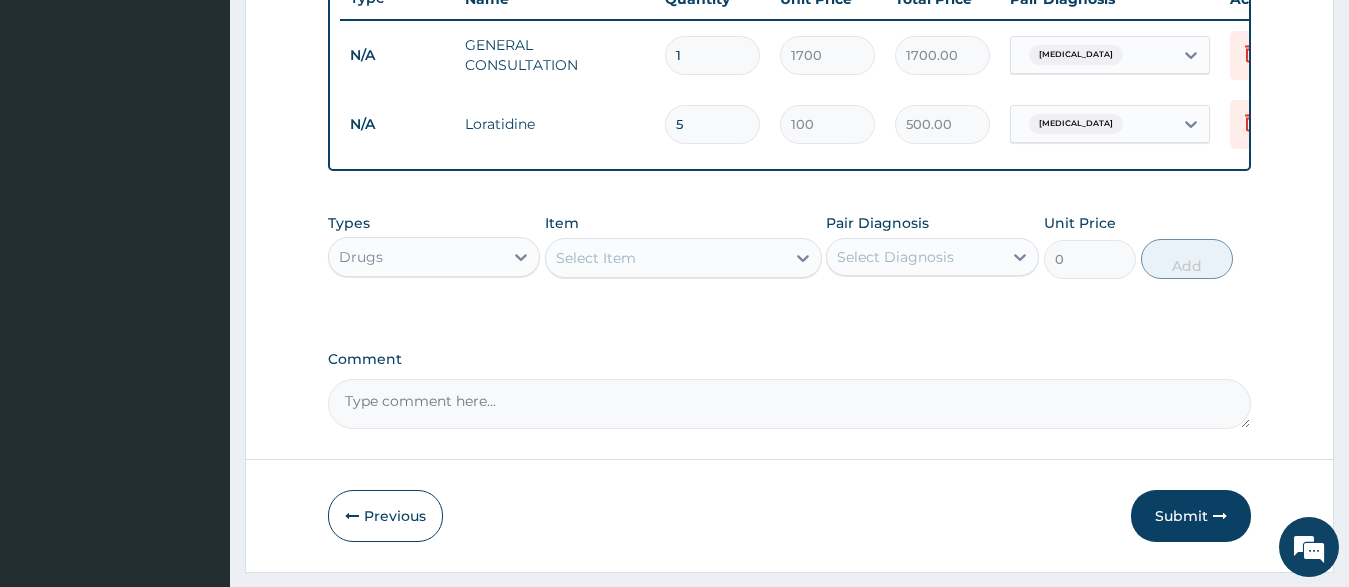 click on "Select Item" at bounding box center [665, 258] 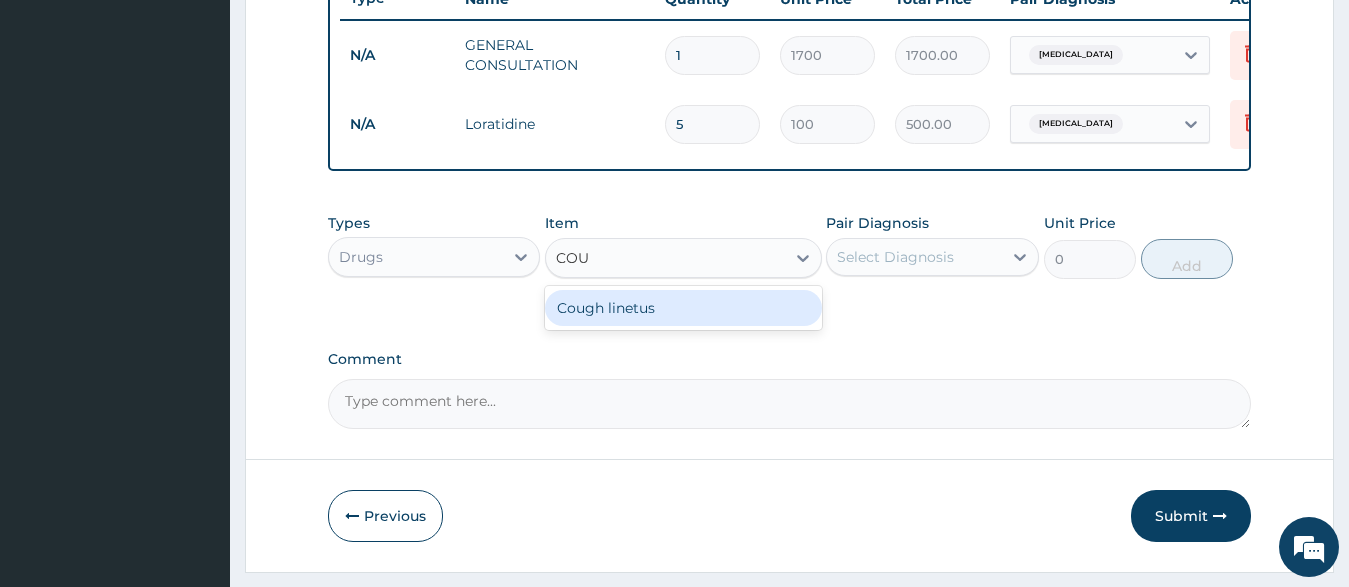 type on "COUG" 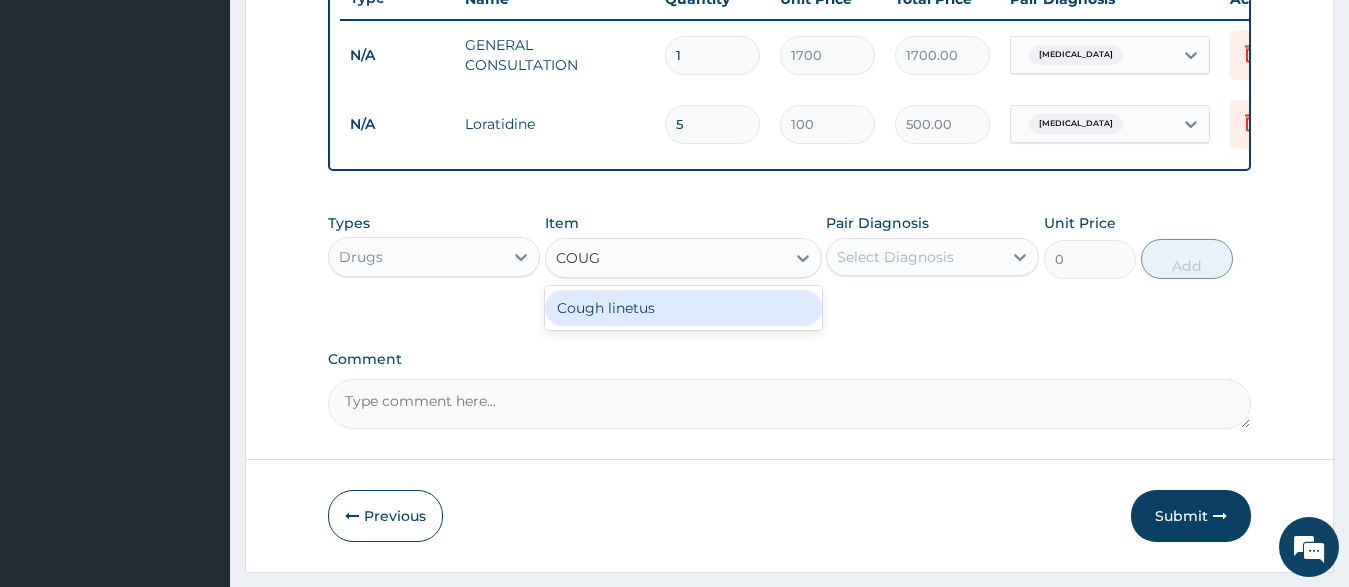 click on "Cough linetus" at bounding box center (683, 308) 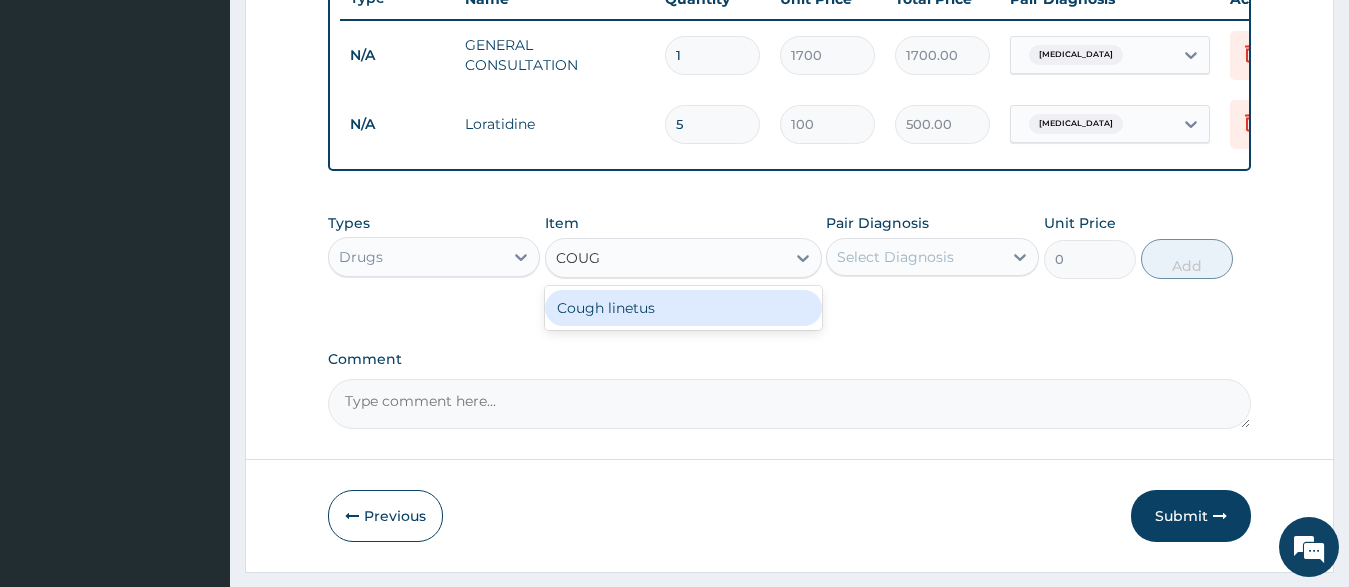 type 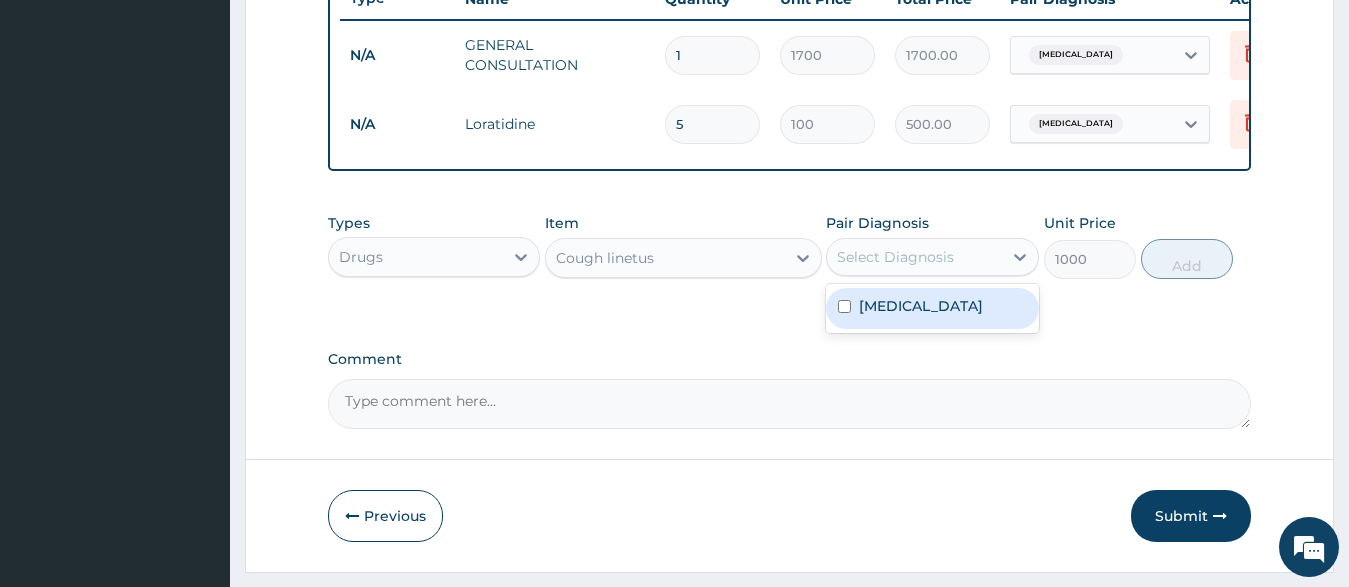drag, startPoint x: 968, startPoint y: 277, endPoint x: 935, endPoint y: 322, distance: 55.803226 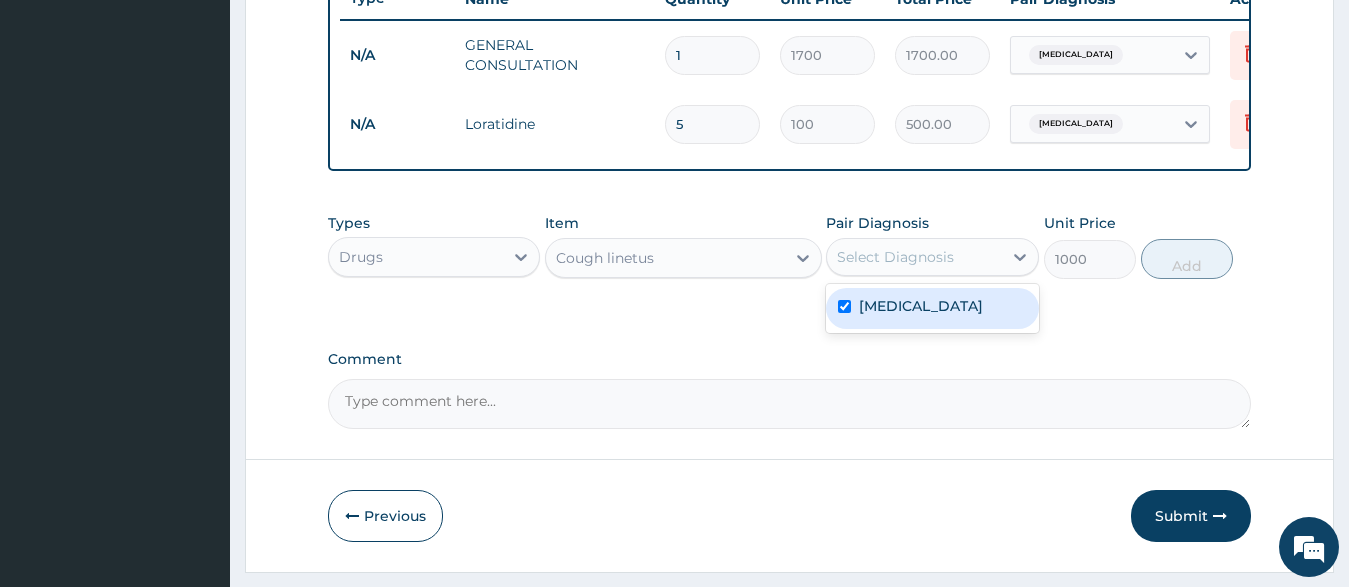 checkbox on "true" 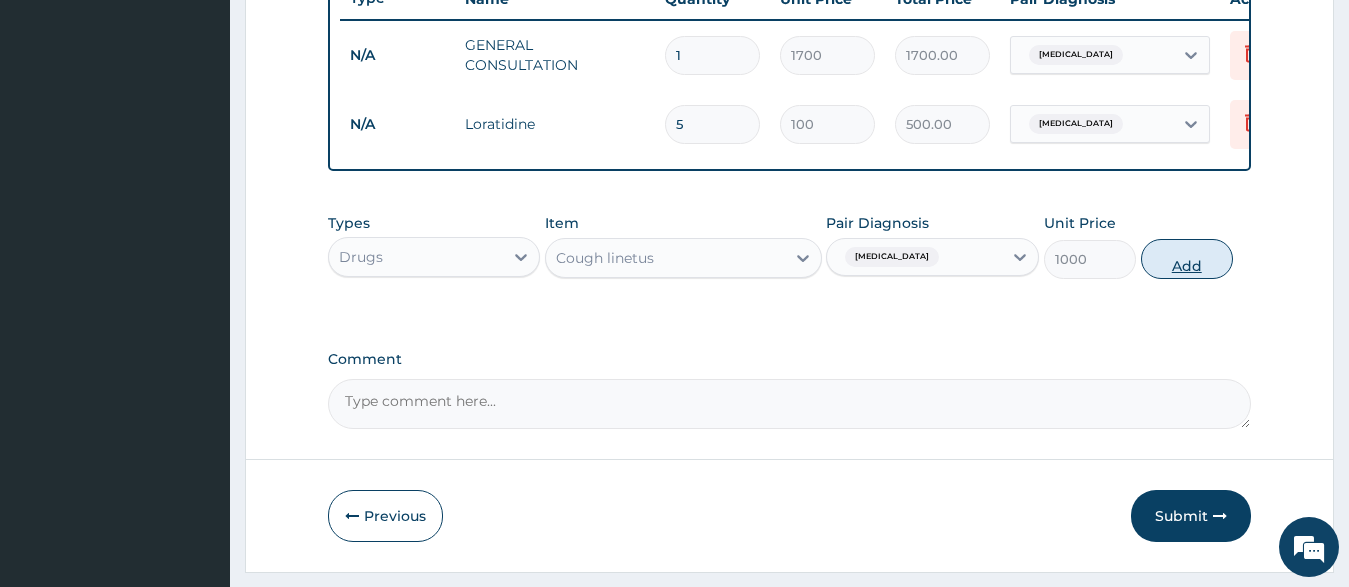 click on "Add" at bounding box center [1187, 259] 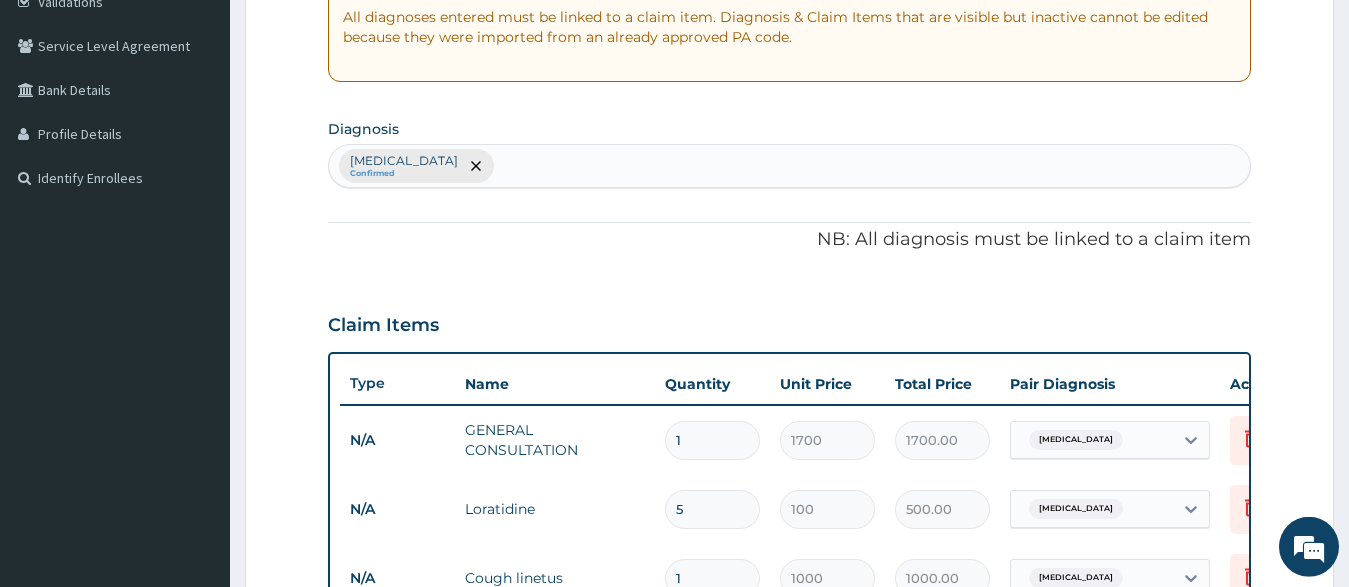 scroll, scrollTop: 369, scrollLeft: 0, axis: vertical 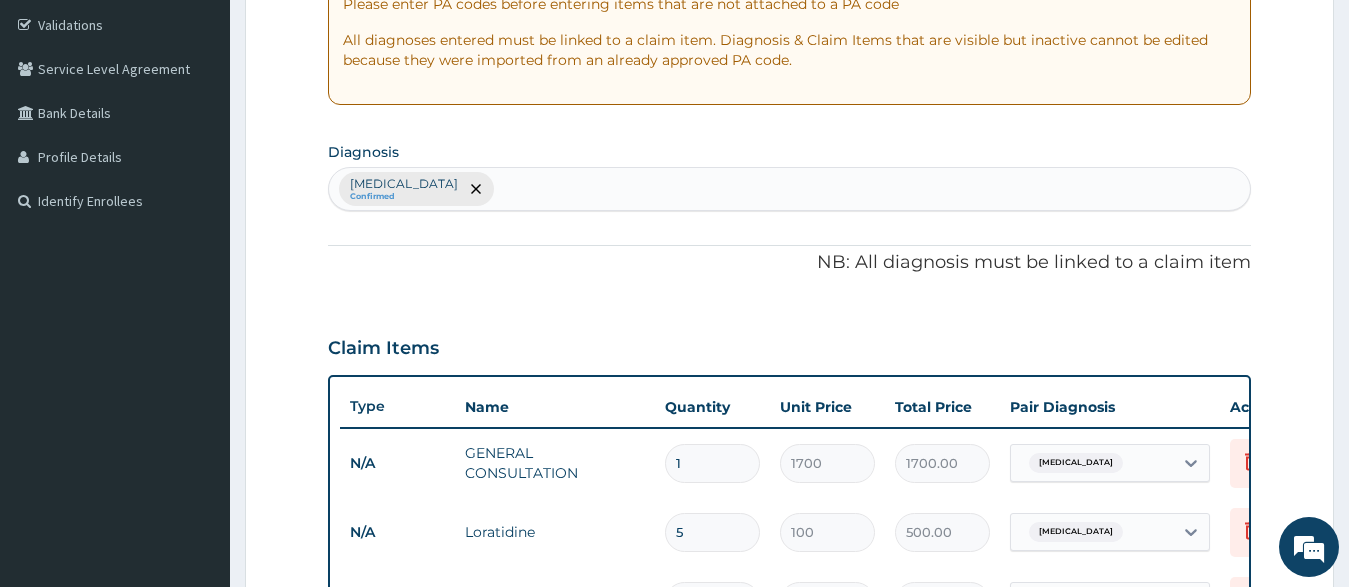 click on "Common cold" at bounding box center (404, 184) 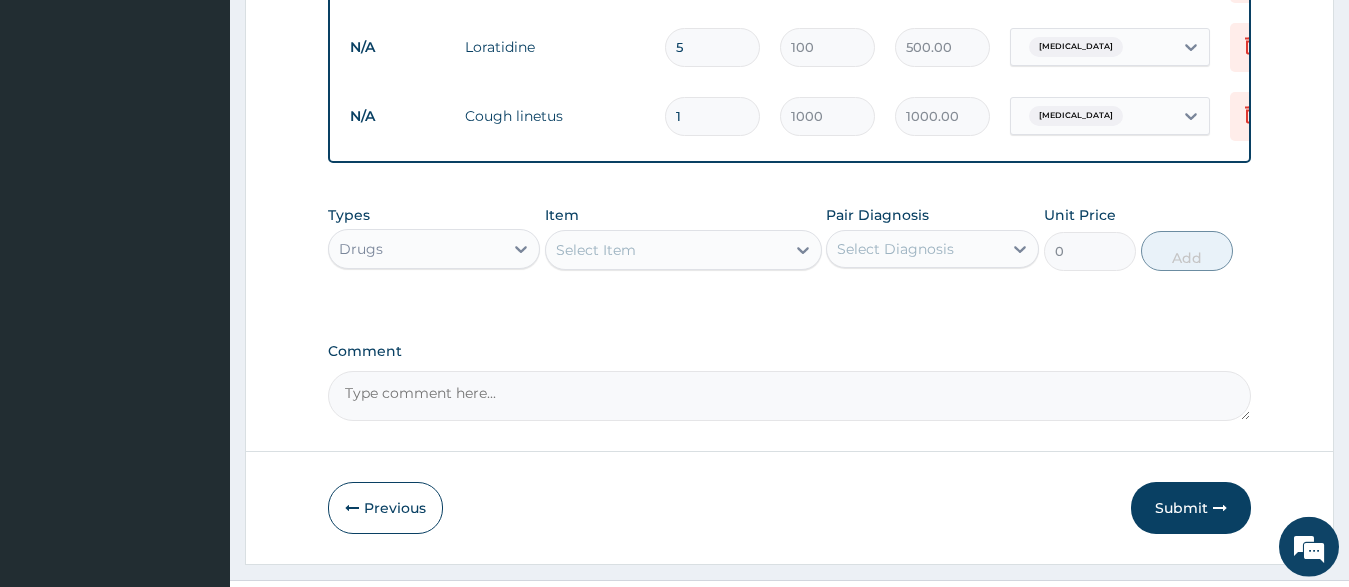 scroll, scrollTop: 879, scrollLeft: 0, axis: vertical 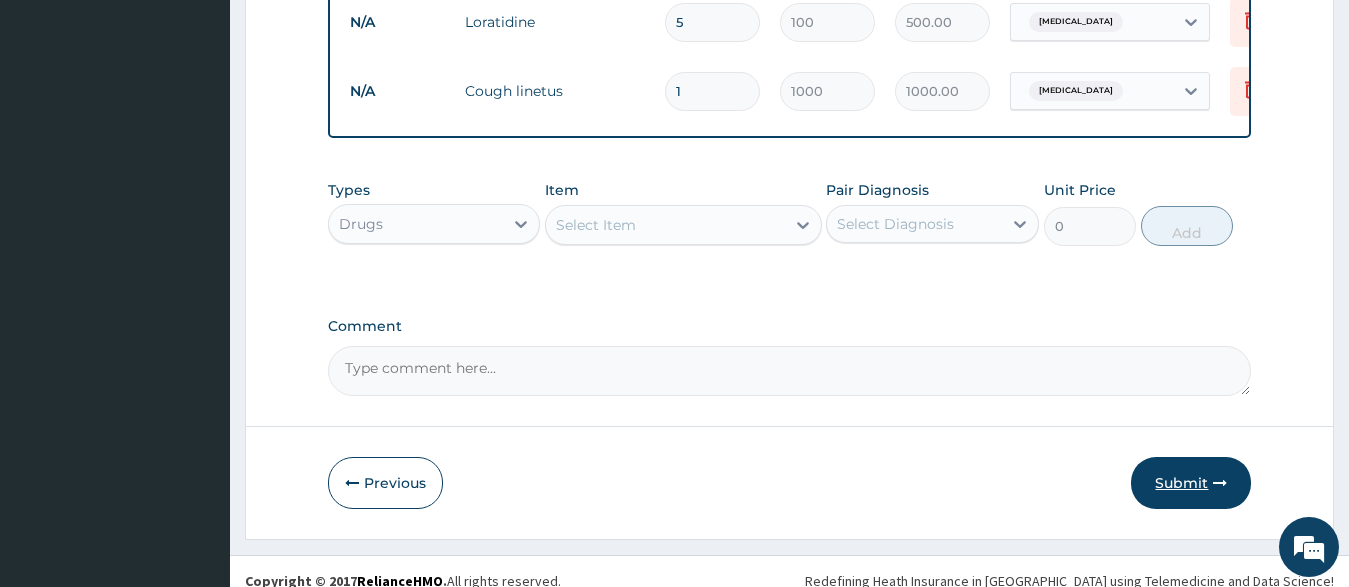 click on "Submit" at bounding box center [1191, 483] 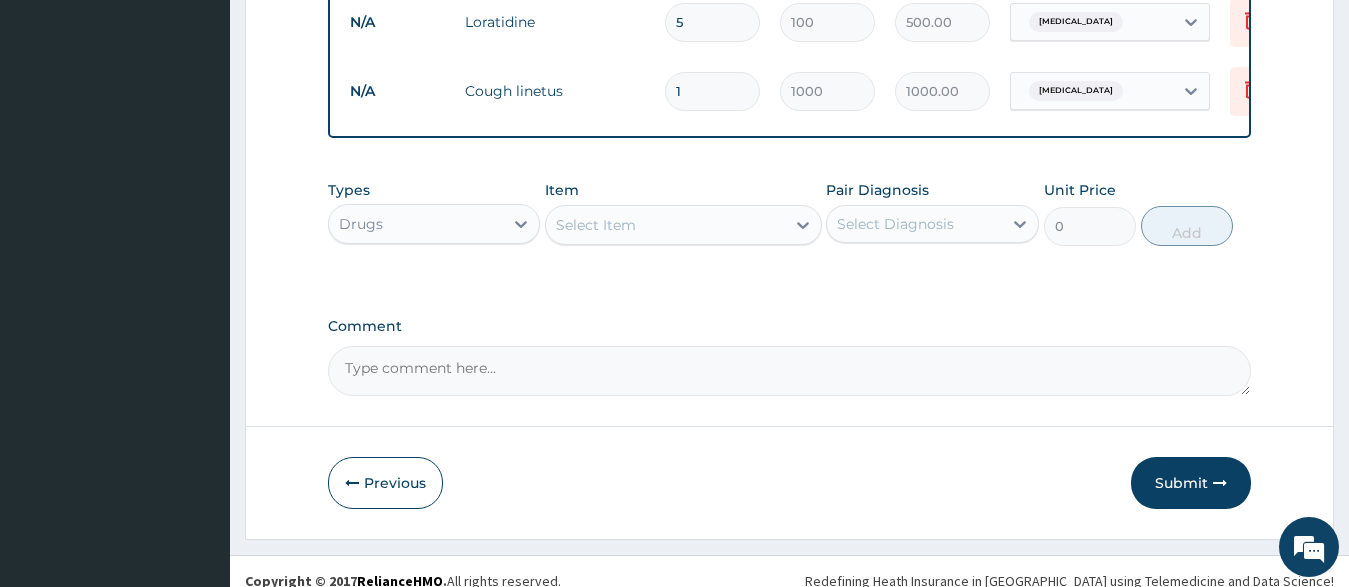 scroll, scrollTop: 84, scrollLeft: 0, axis: vertical 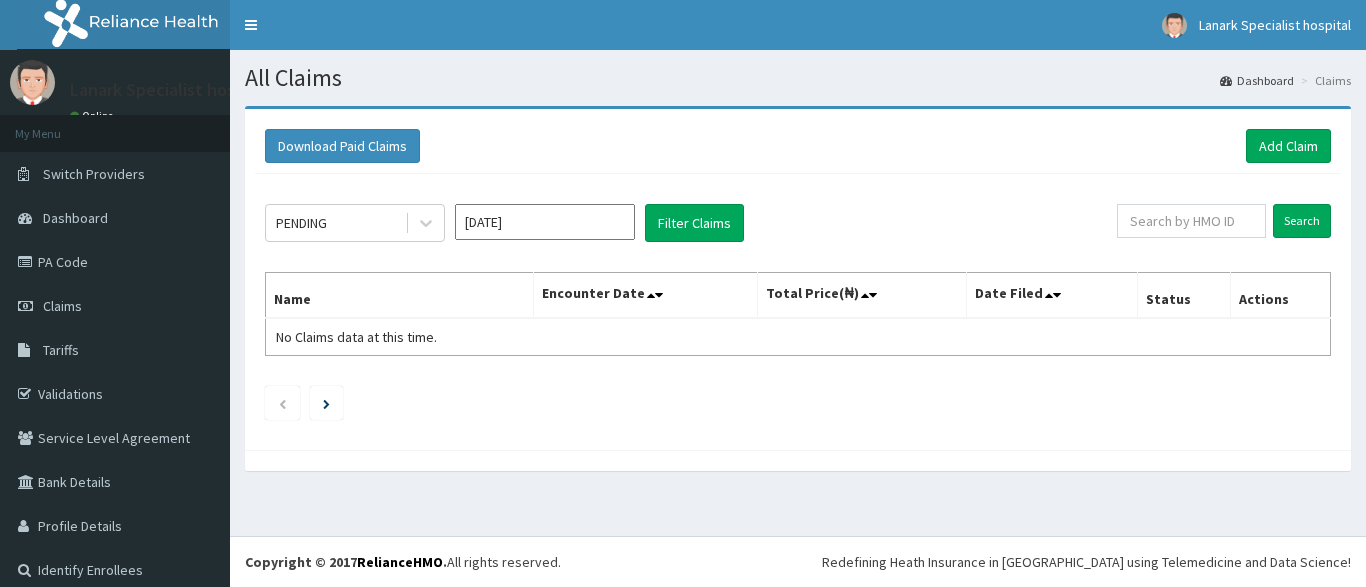 click at bounding box center (1191, 221) 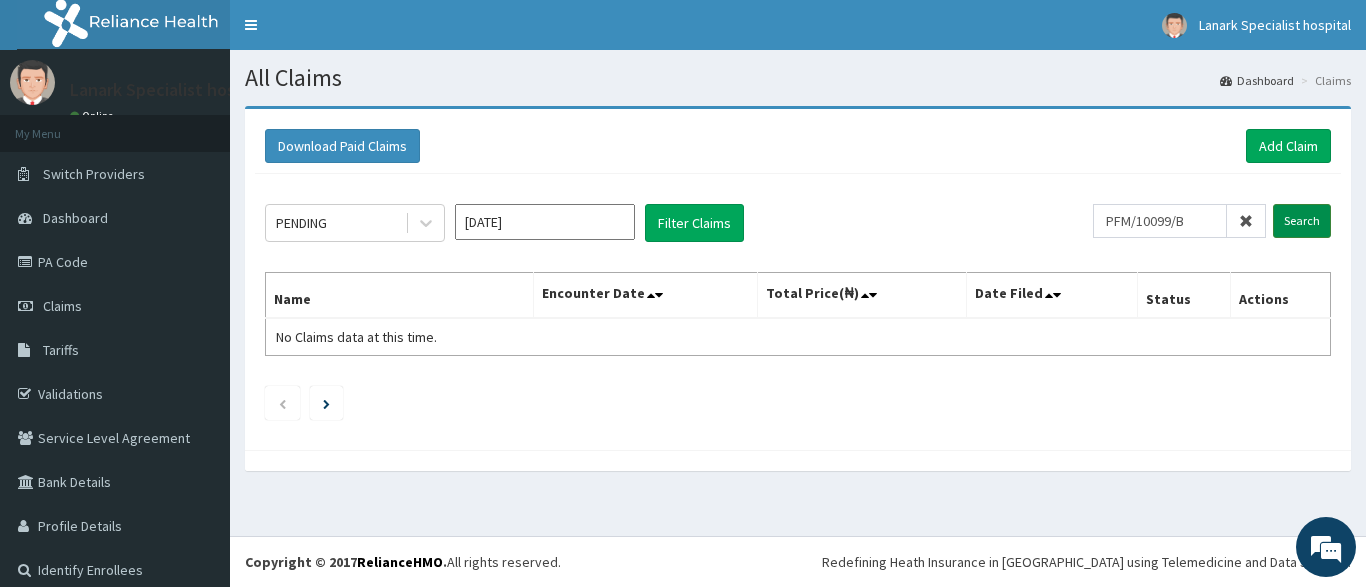 type on "PFM/10099/B" 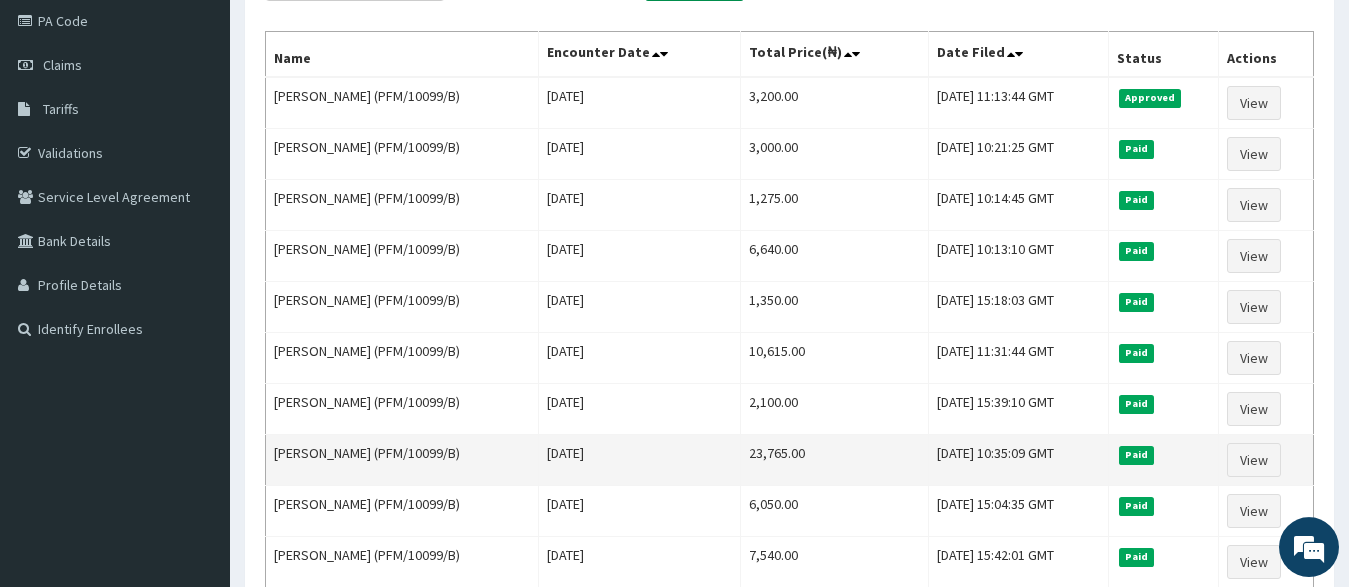 scroll, scrollTop: 306, scrollLeft: 0, axis: vertical 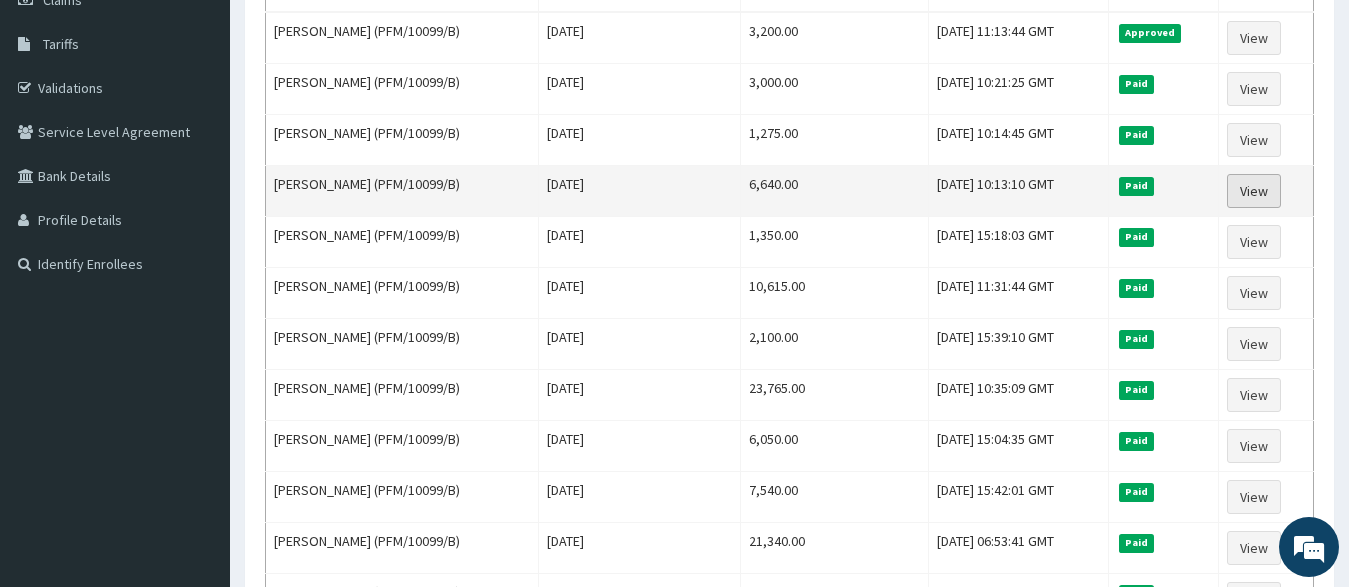 click on "View" at bounding box center (1254, 191) 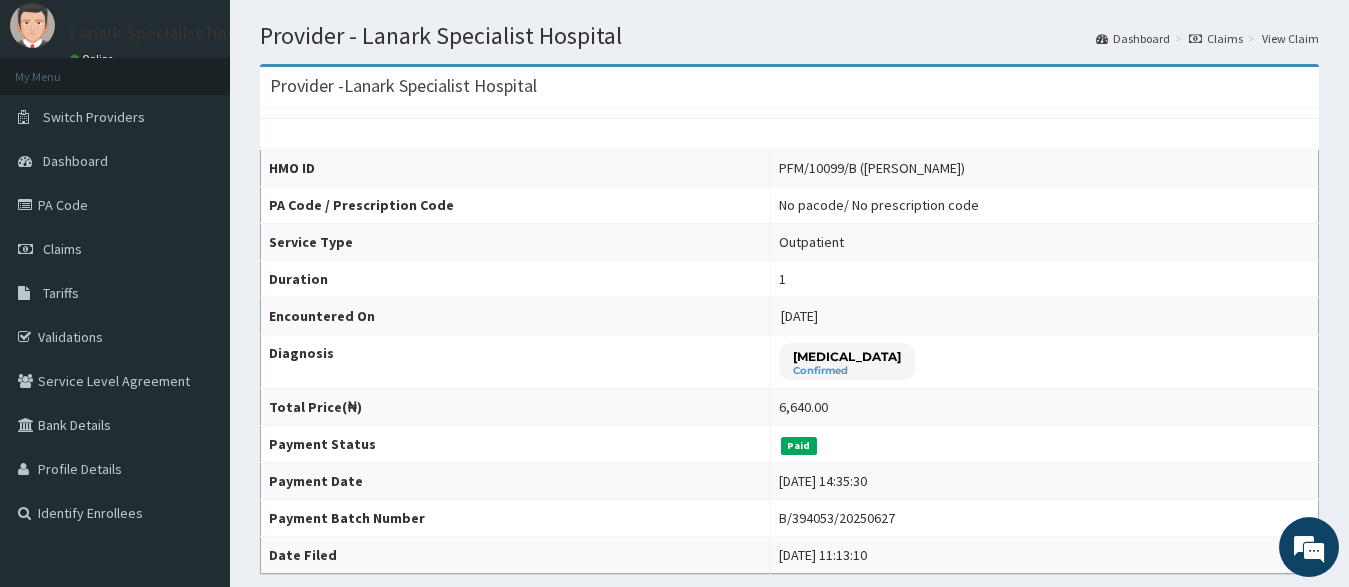 scroll, scrollTop: 0, scrollLeft: 0, axis: both 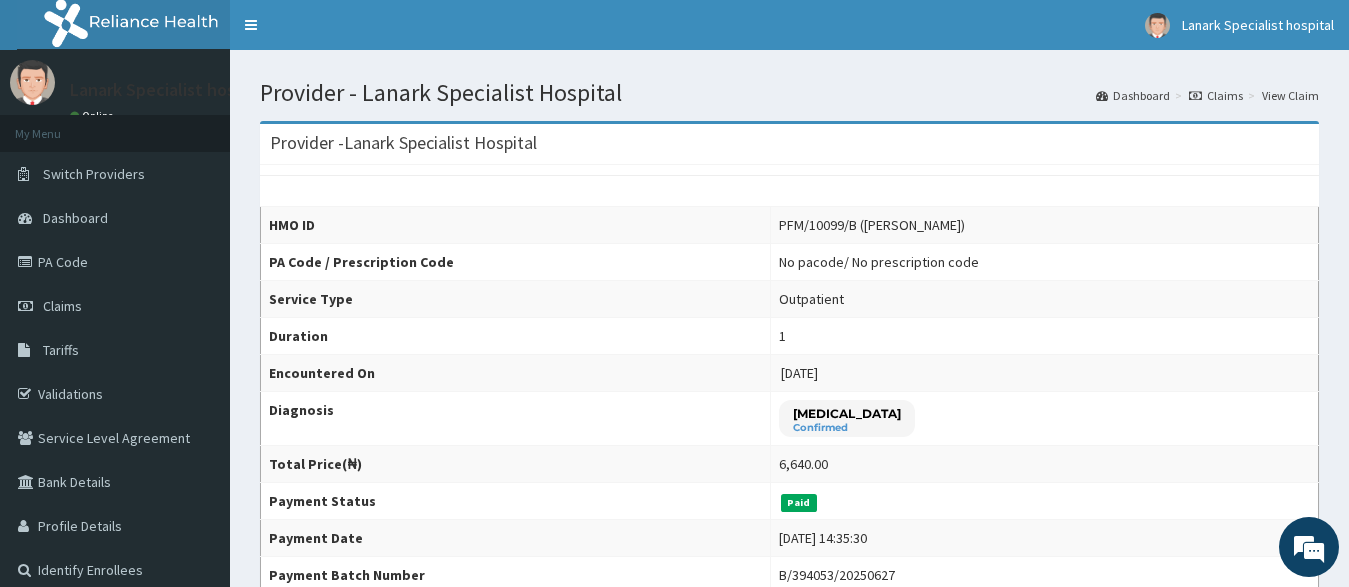 click on "Claims" at bounding box center [1216, 95] 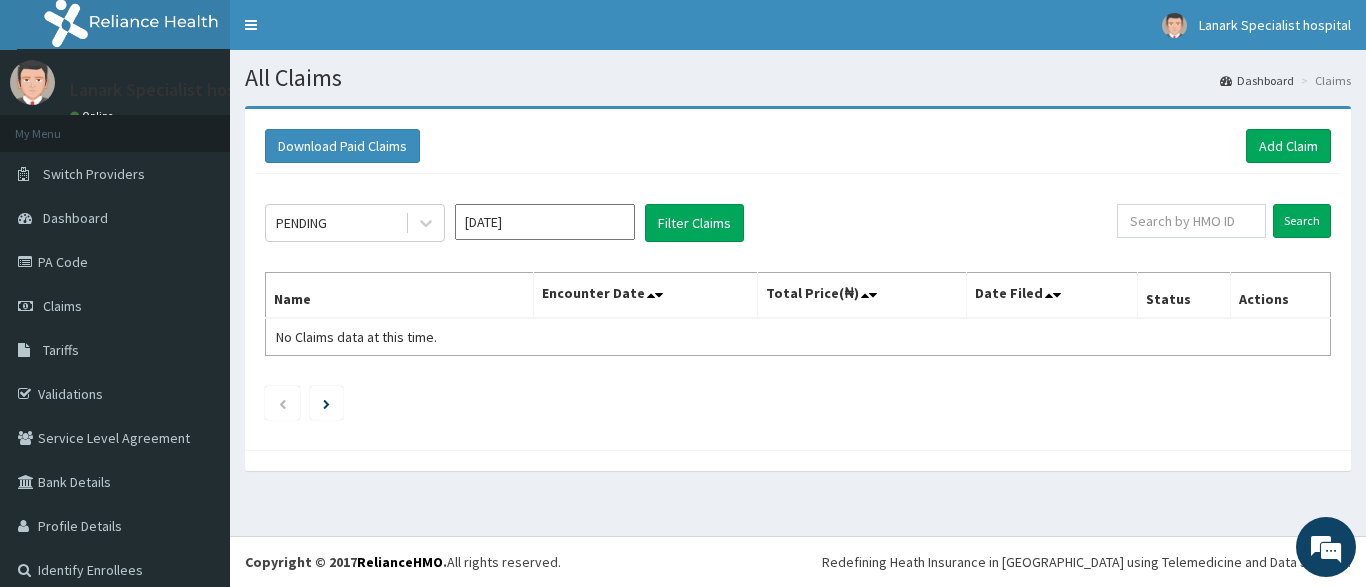 scroll, scrollTop: 0, scrollLeft: 0, axis: both 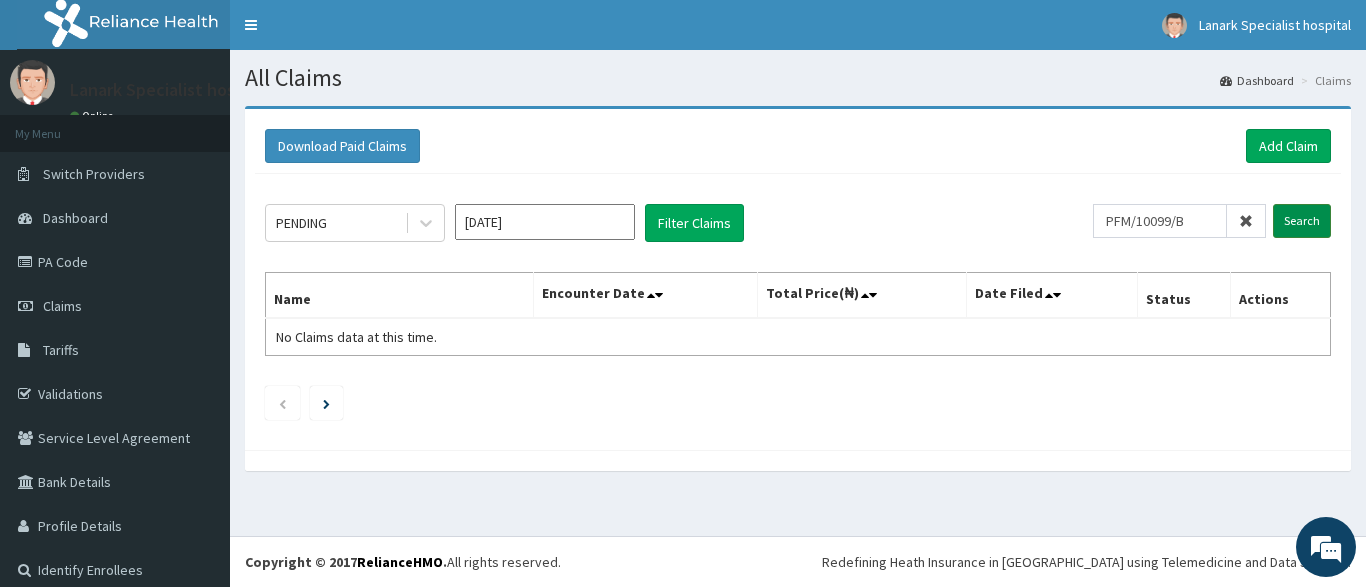 type on "PFM/10099/B" 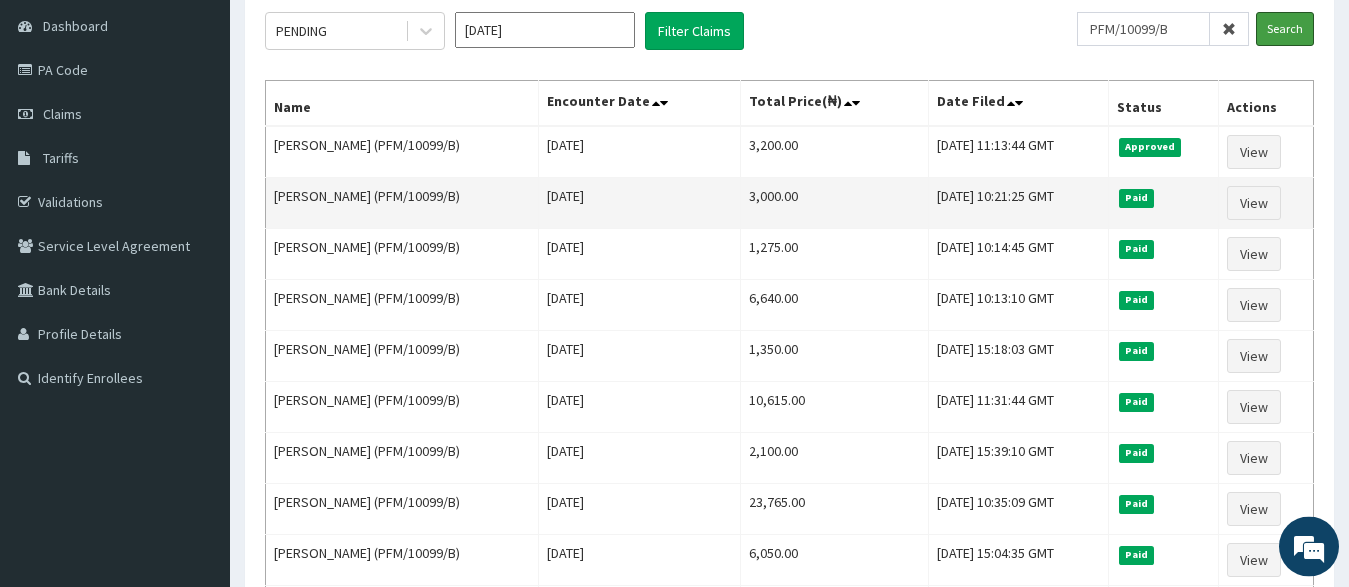 scroll, scrollTop: 204, scrollLeft: 0, axis: vertical 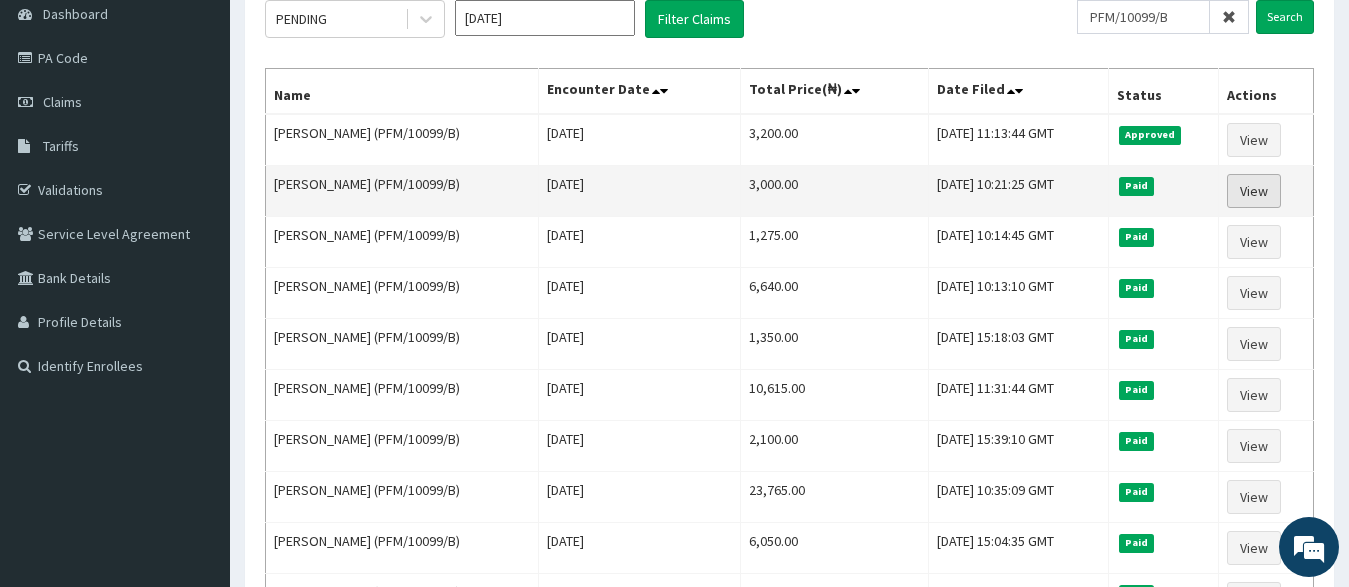 click on "View" at bounding box center [1254, 191] 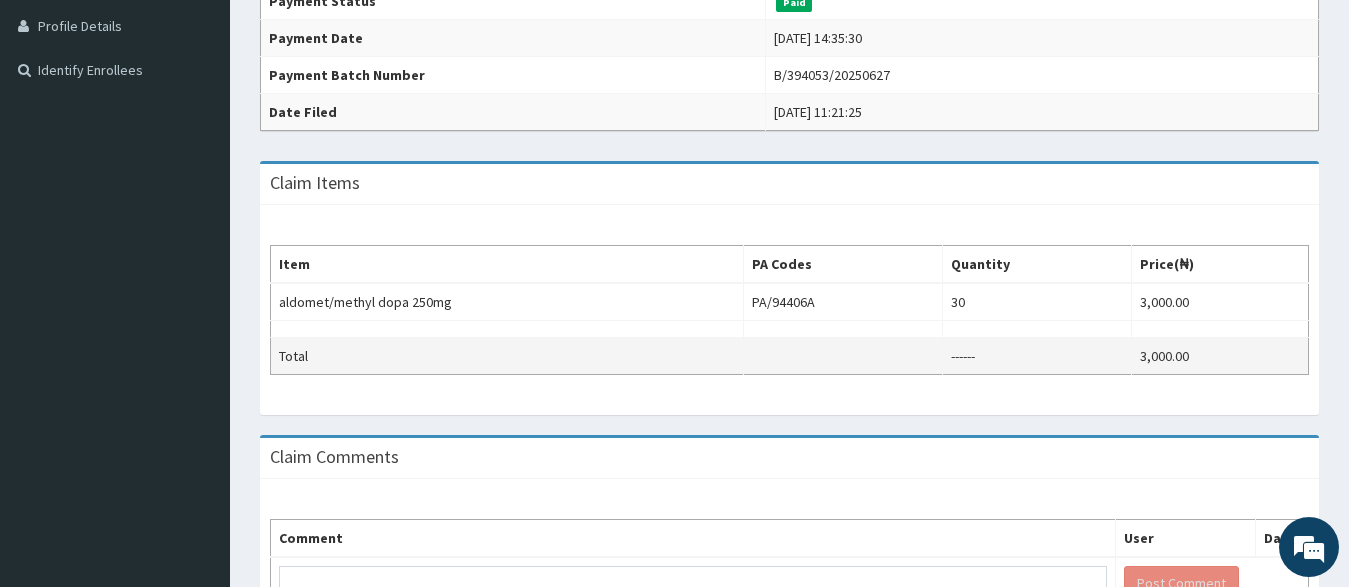 scroll, scrollTop: 510, scrollLeft: 0, axis: vertical 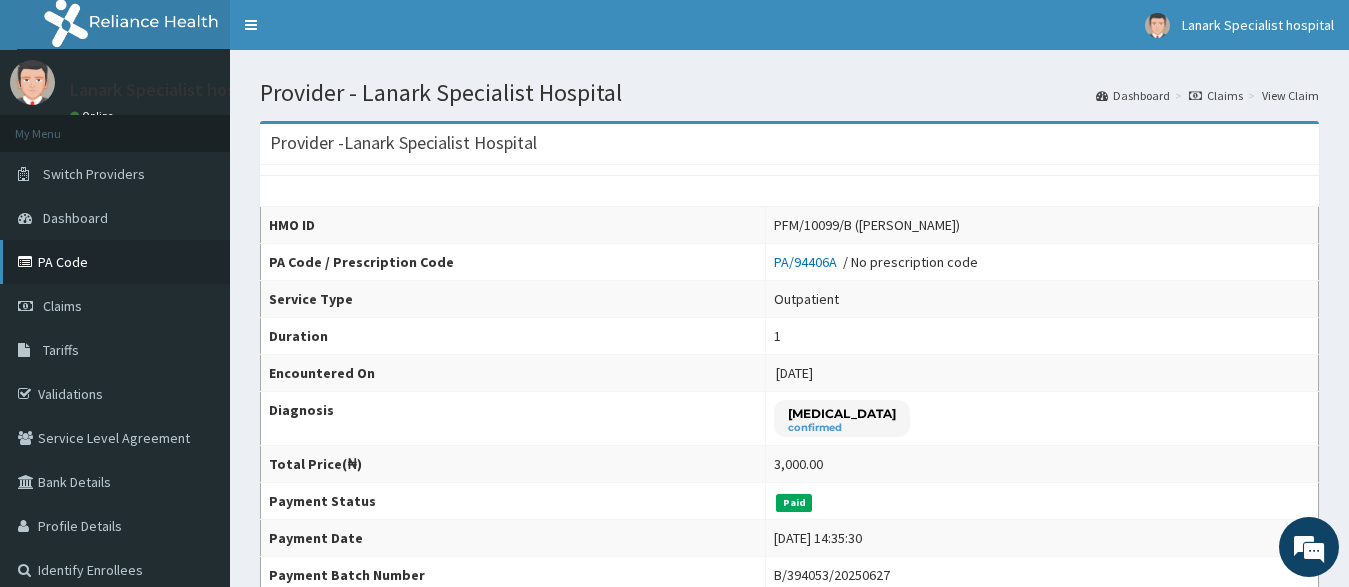 click on "PA Code" at bounding box center [115, 262] 